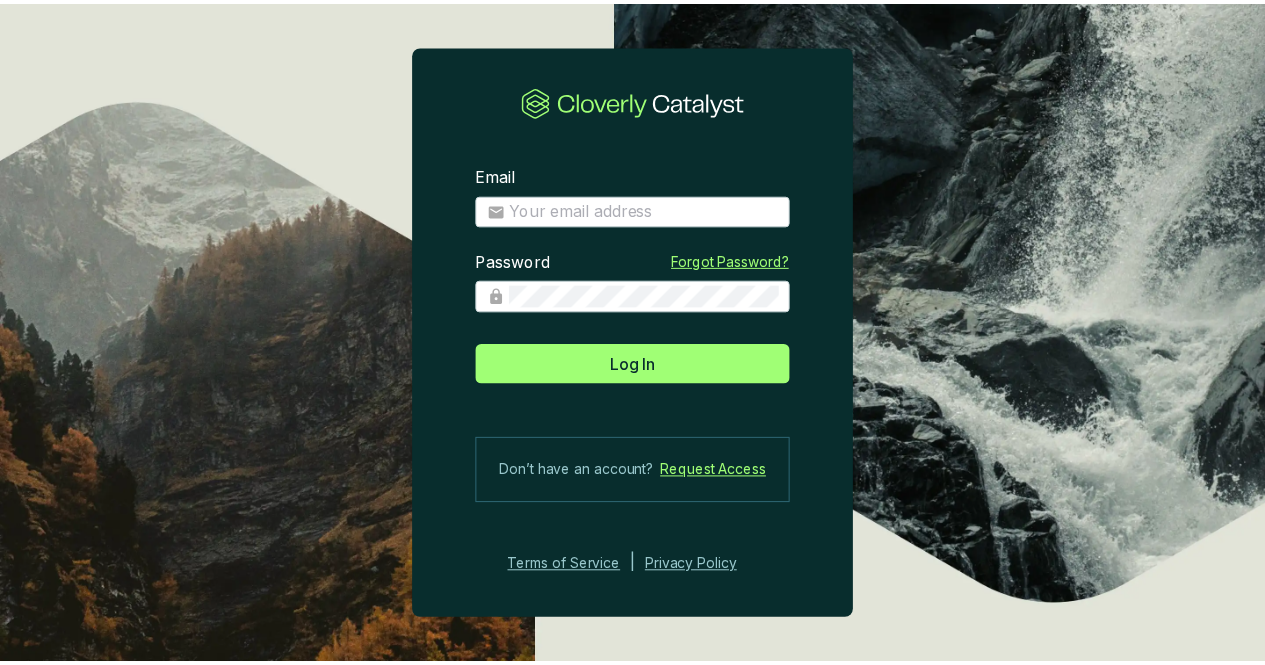 scroll, scrollTop: 0, scrollLeft: 0, axis: both 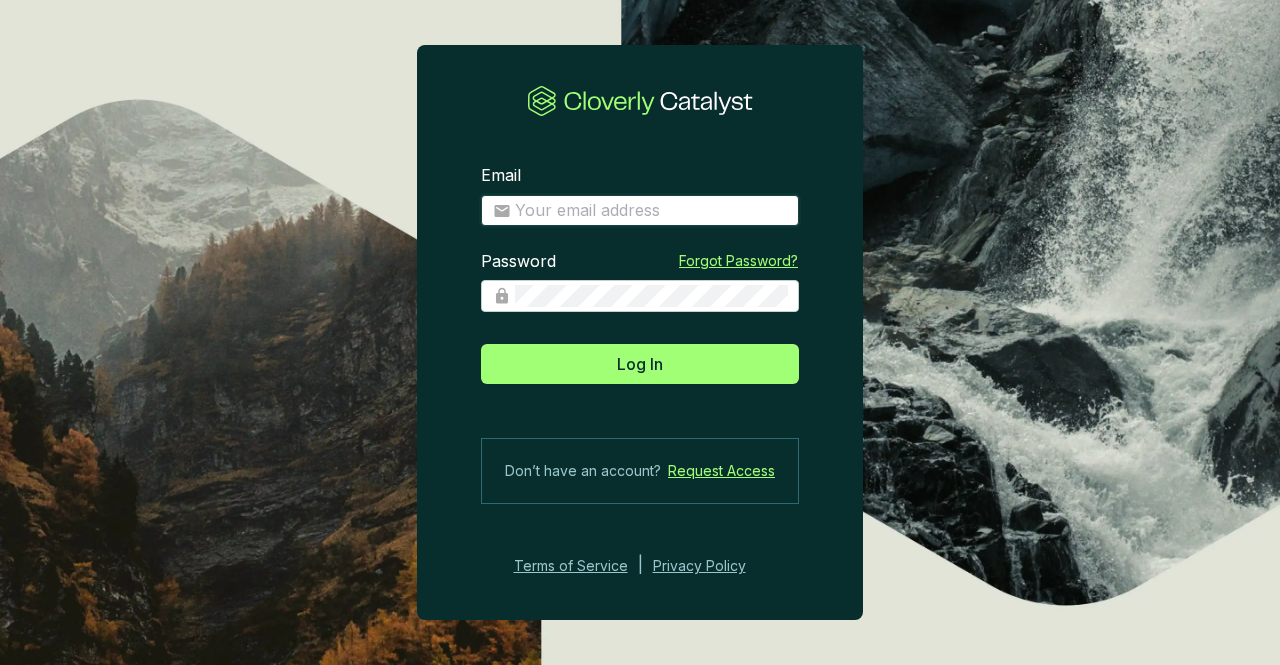 type on "[EMAIL_ADDRESS][DOMAIN_NAME]" 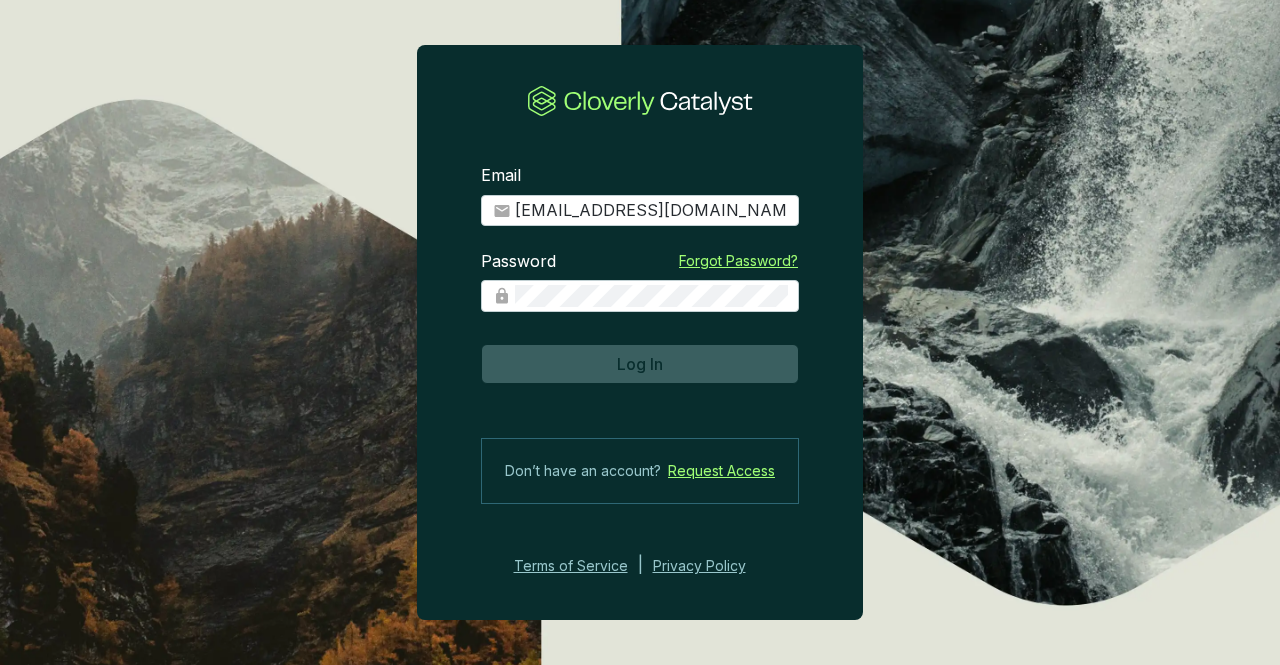 click on "Log In" at bounding box center (640, 364) 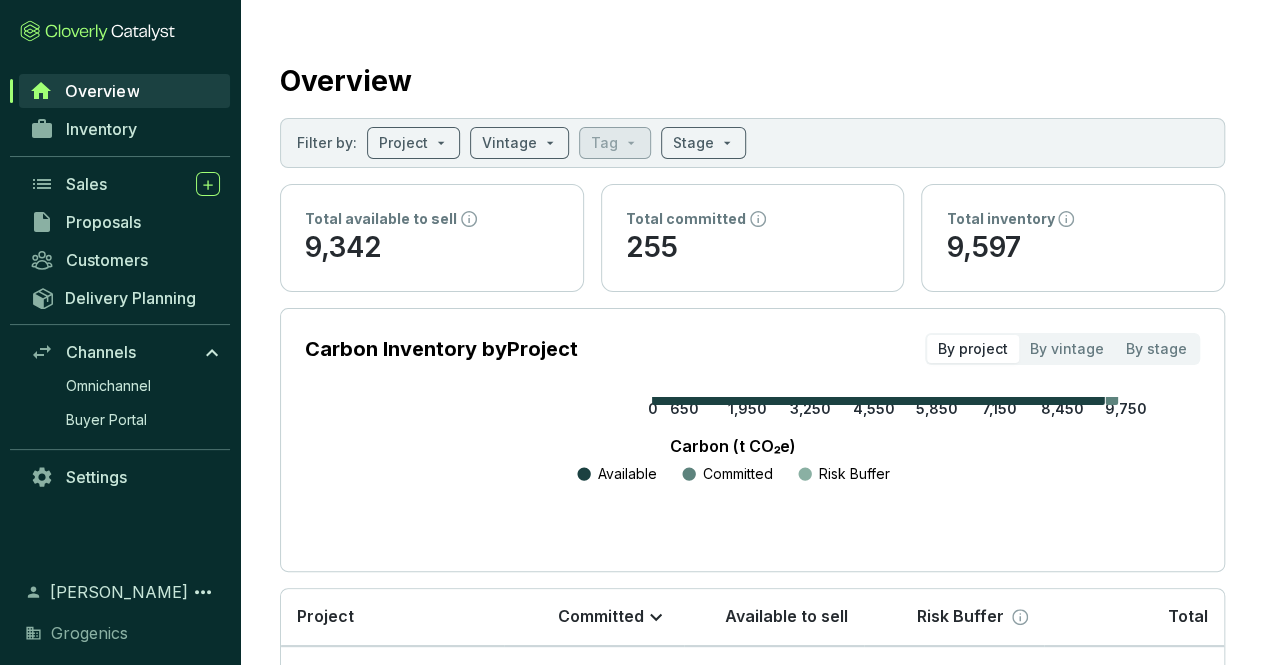 scroll, scrollTop: 138, scrollLeft: 0, axis: vertical 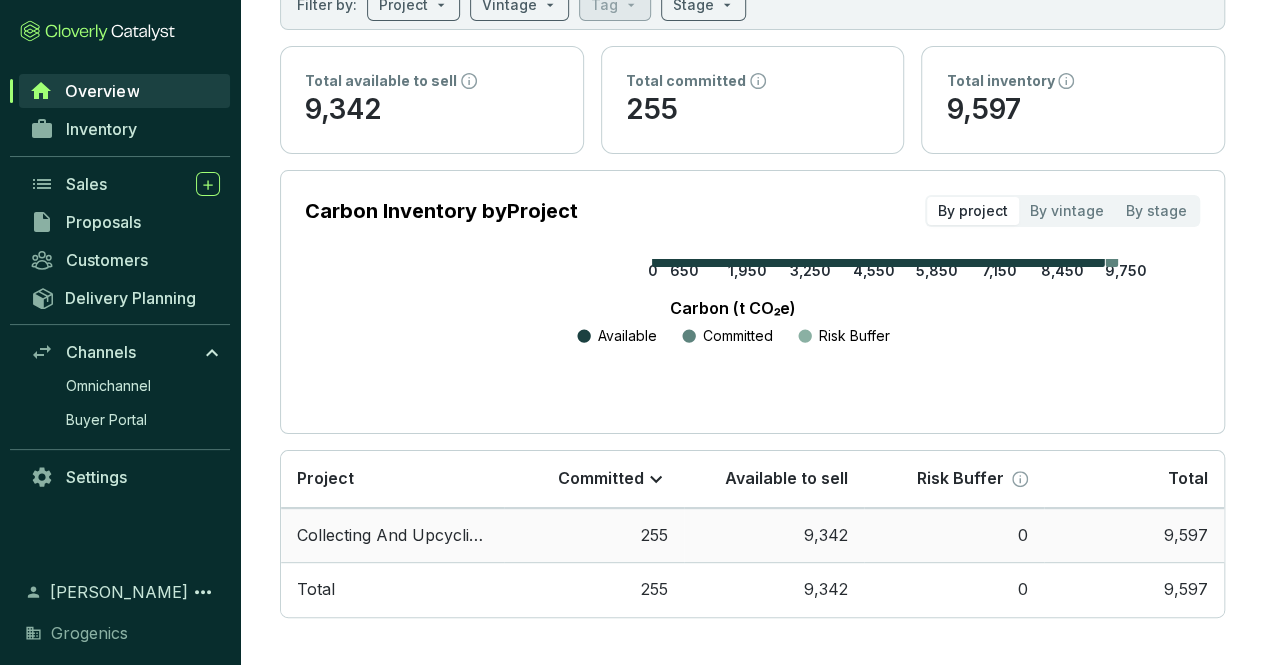 click on "Collecting And Upcycling Sargassum To Revive Oceans And Coastlines" at bounding box center [392, 535] 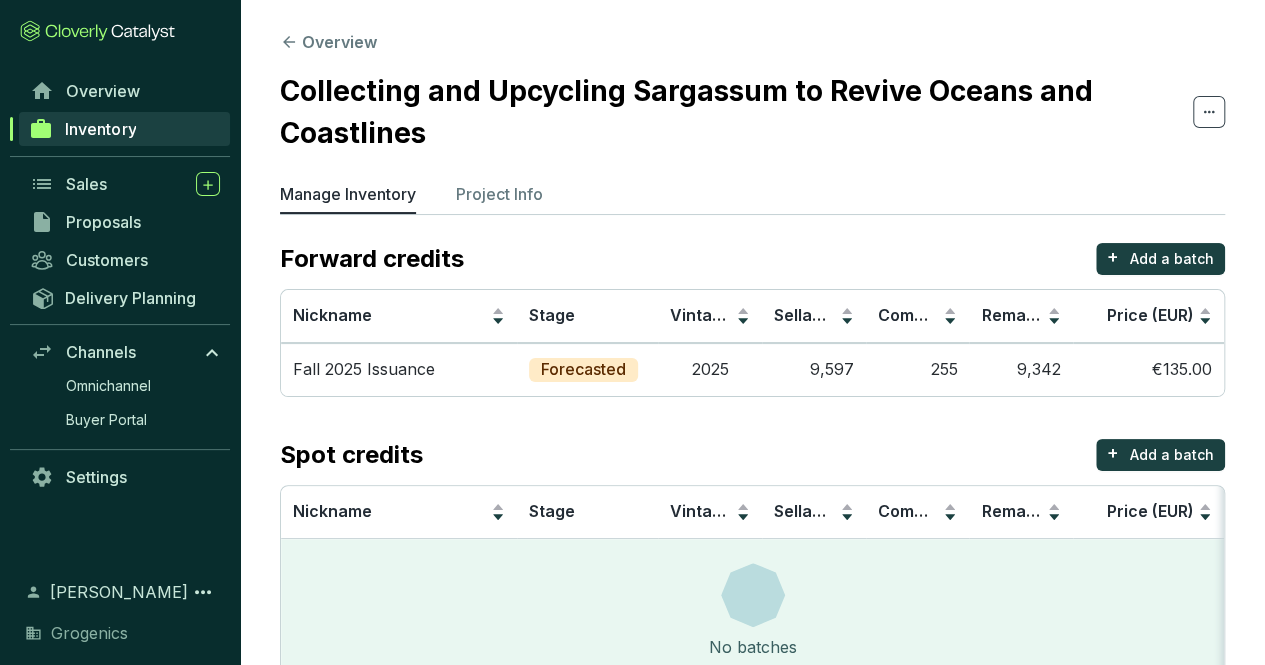 click on "Project Info" at bounding box center (499, 194) 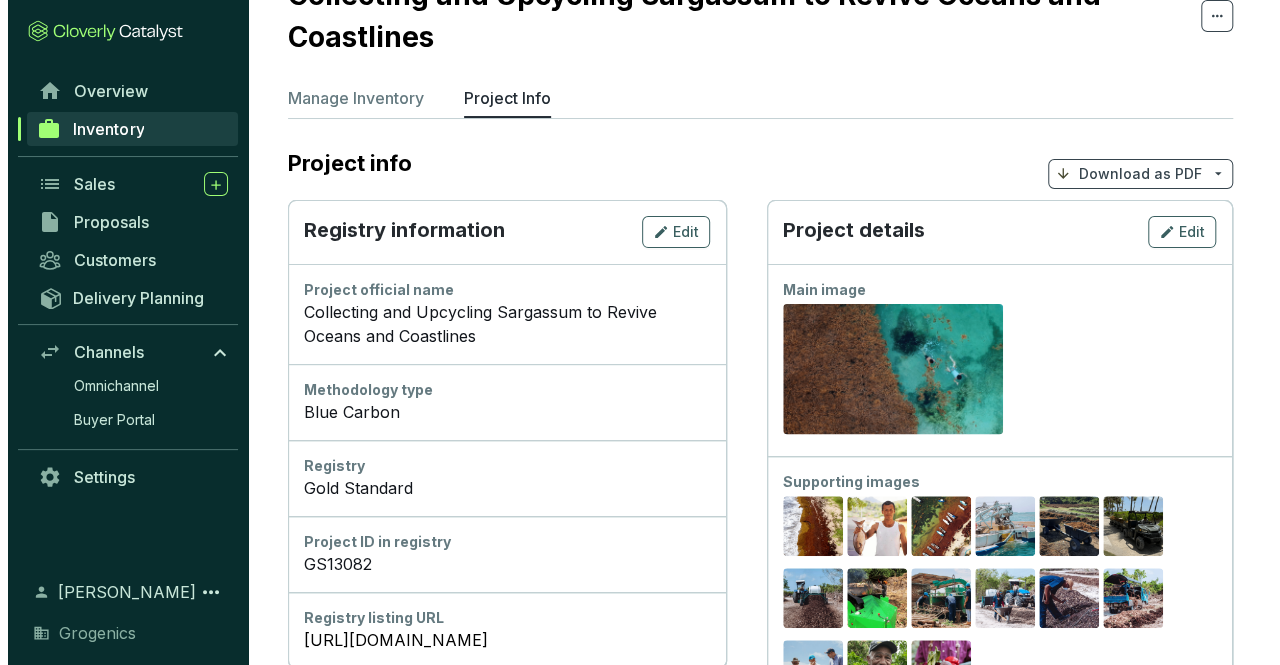 scroll, scrollTop: 278, scrollLeft: 0, axis: vertical 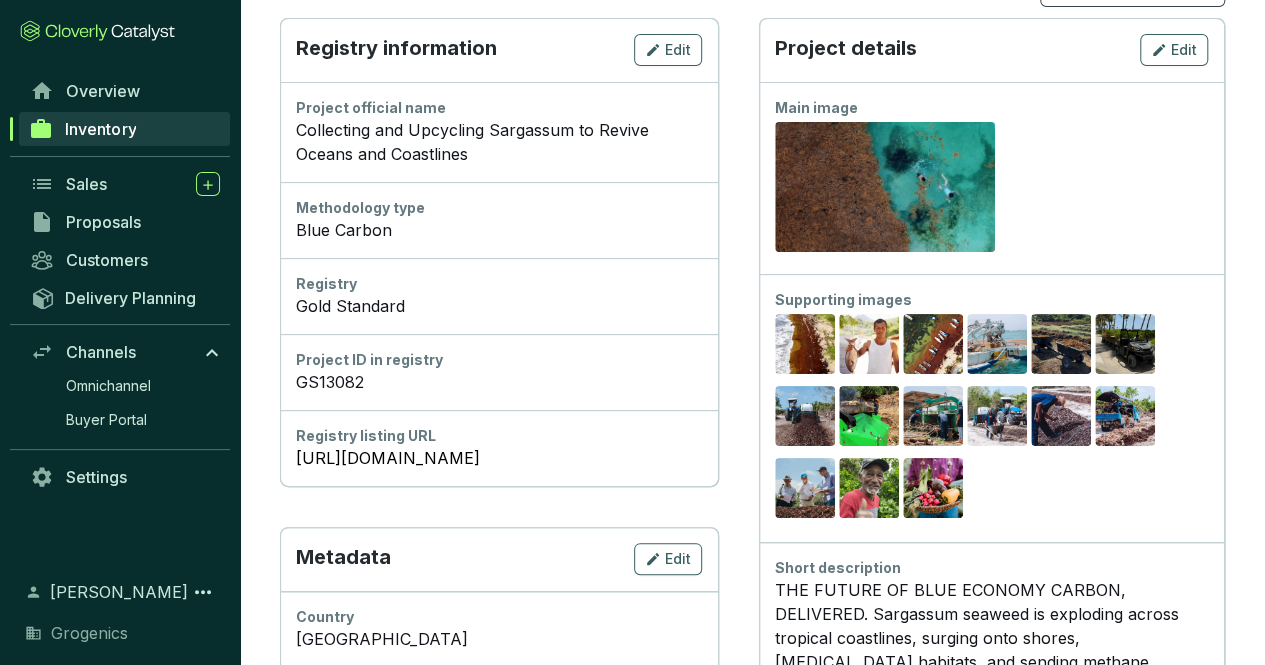 click on "Preview" at bounding box center (885, 187) 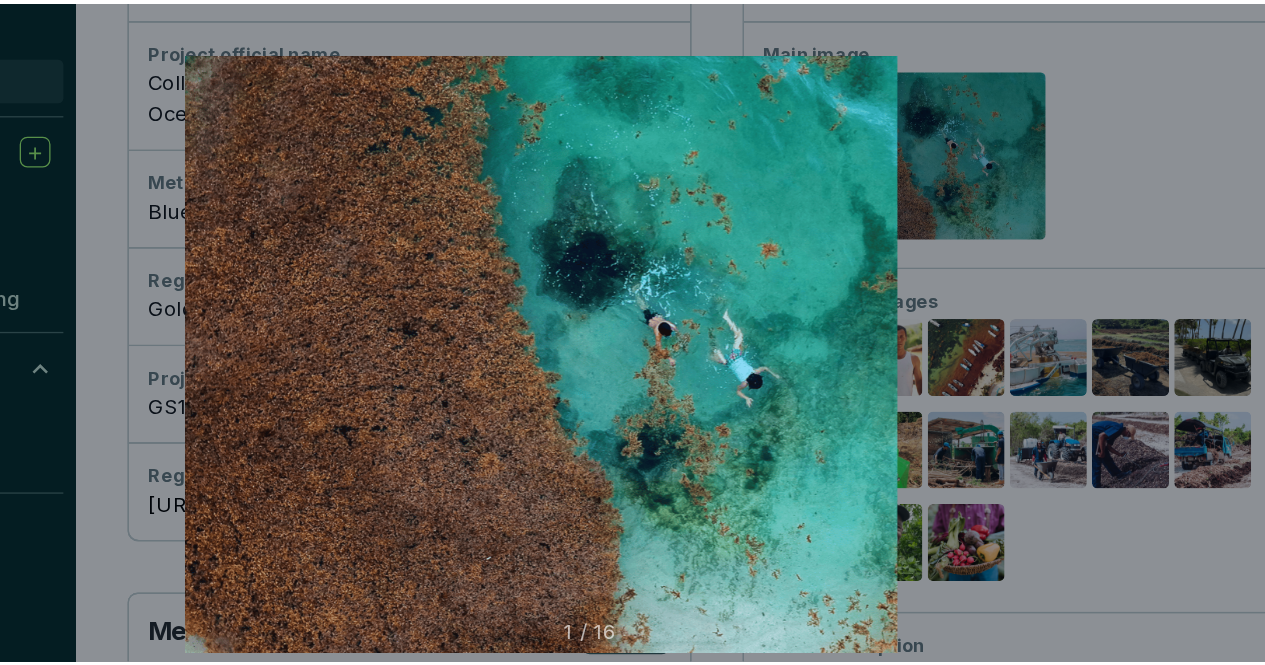 scroll, scrollTop: 278, scrollLeft: 0, axis: vertical 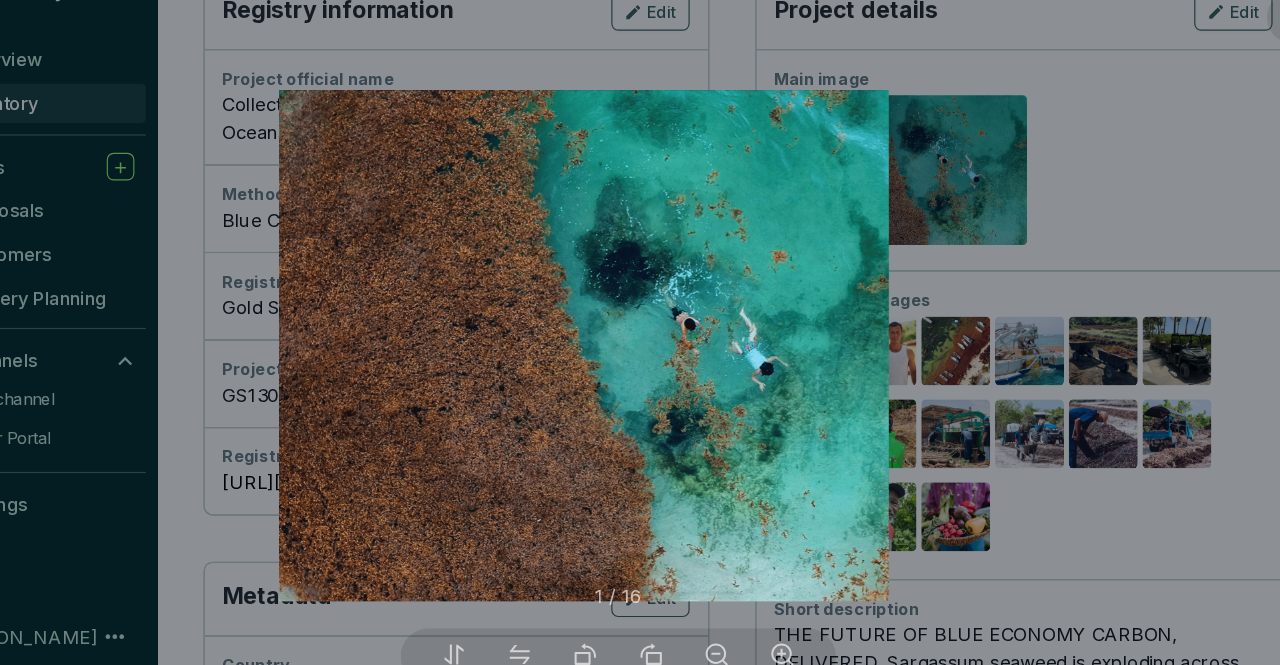 click at bounding box center (640, 332) 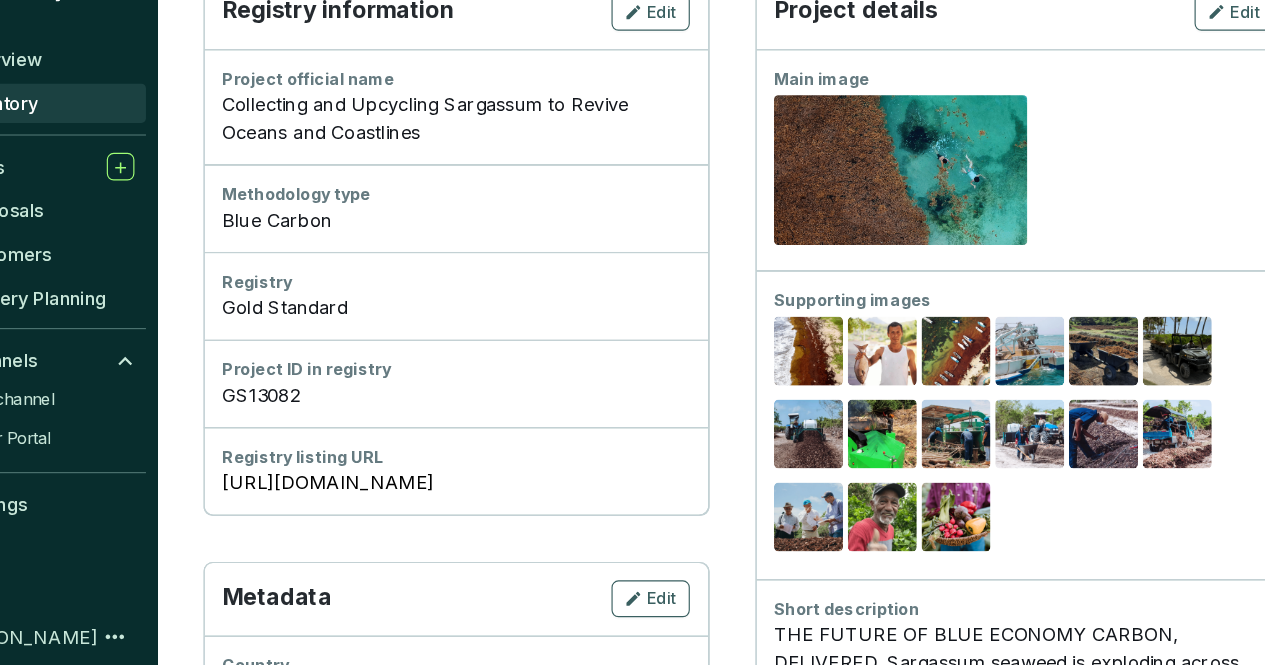 click on "Preview" at bounding box center (805, 346) 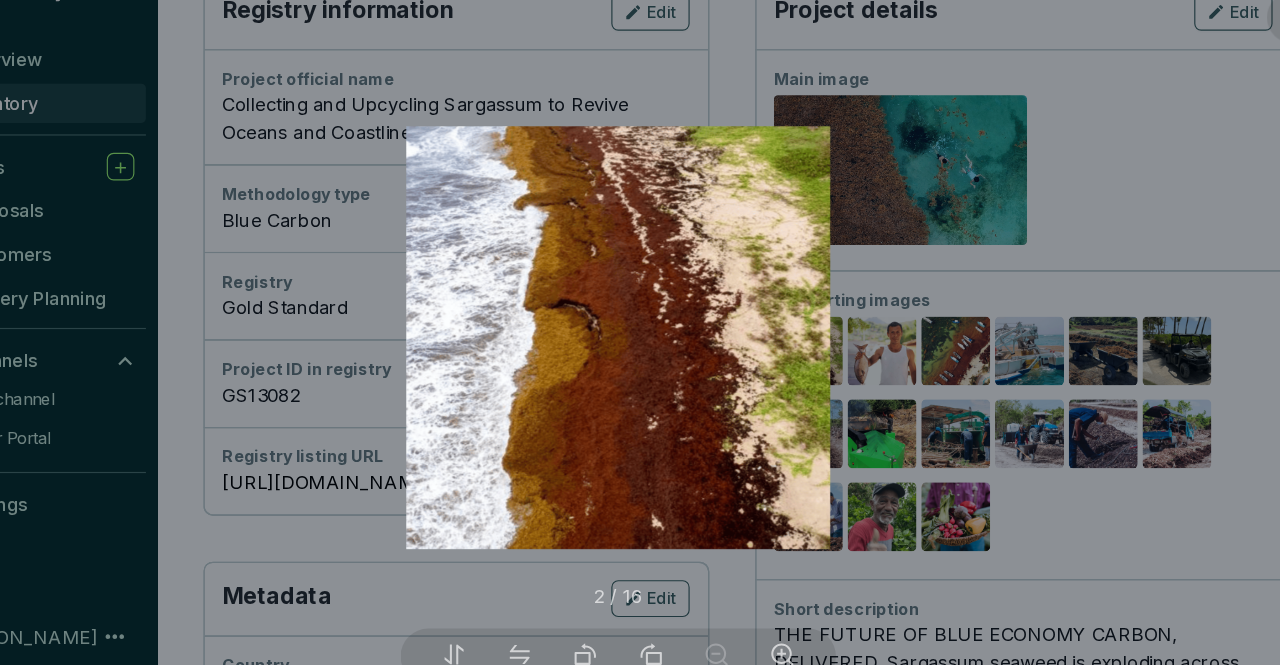 click at bounding box center (640, 332) 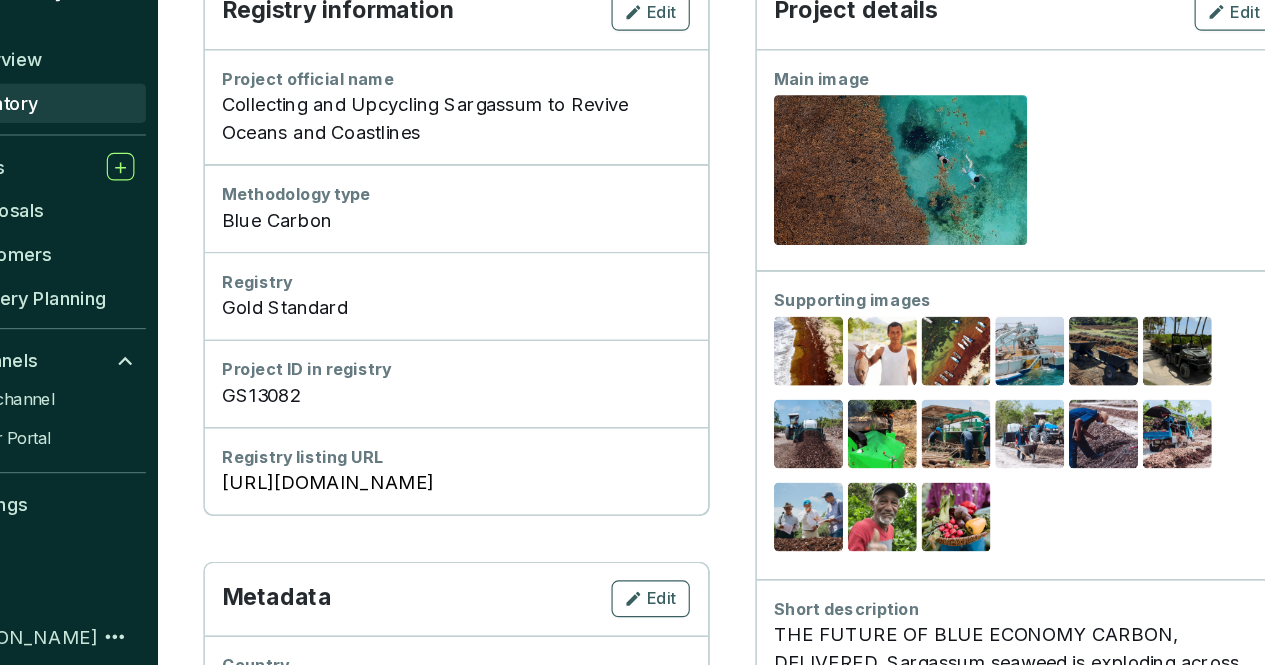click on "Preview" at bounding box center [869, 346] 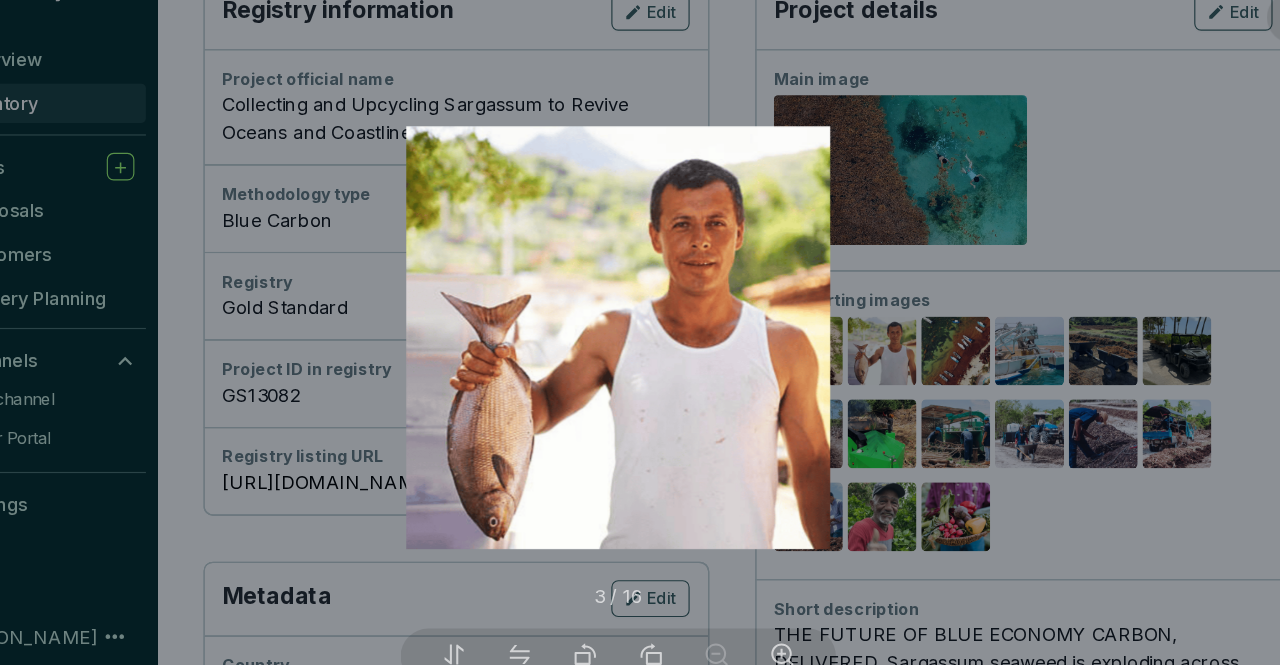 click at bounding box center [640, 332] 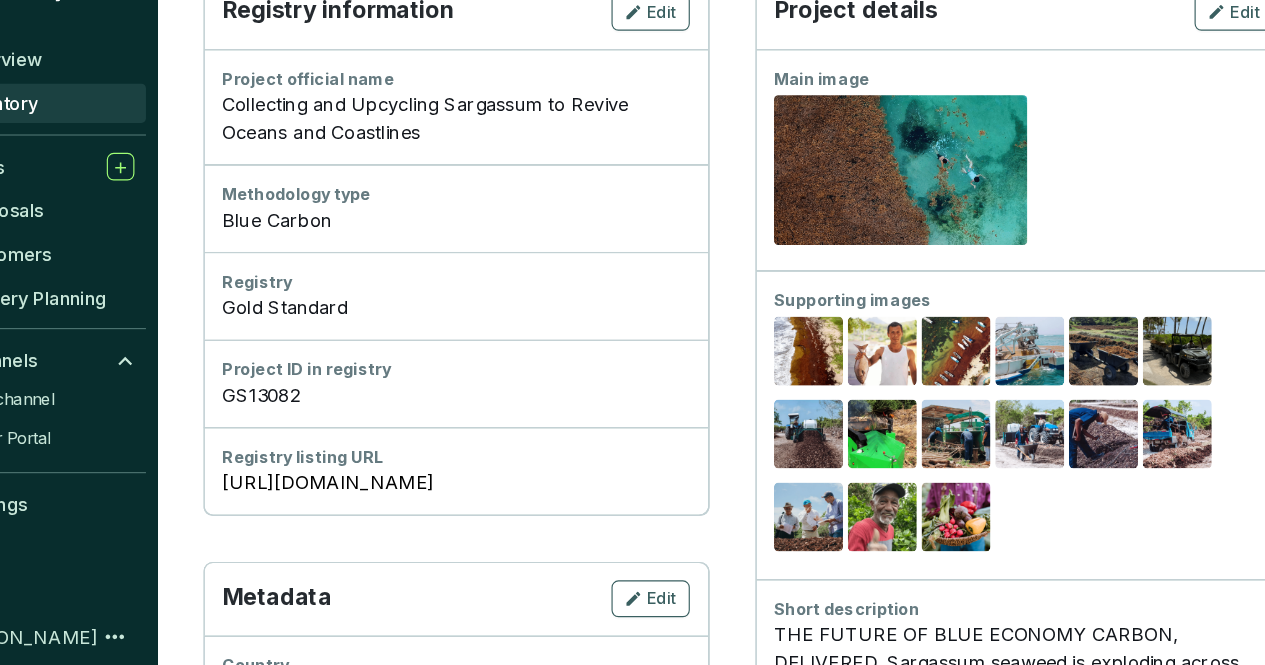 click on "Preview" at bounding box center (933, 346) 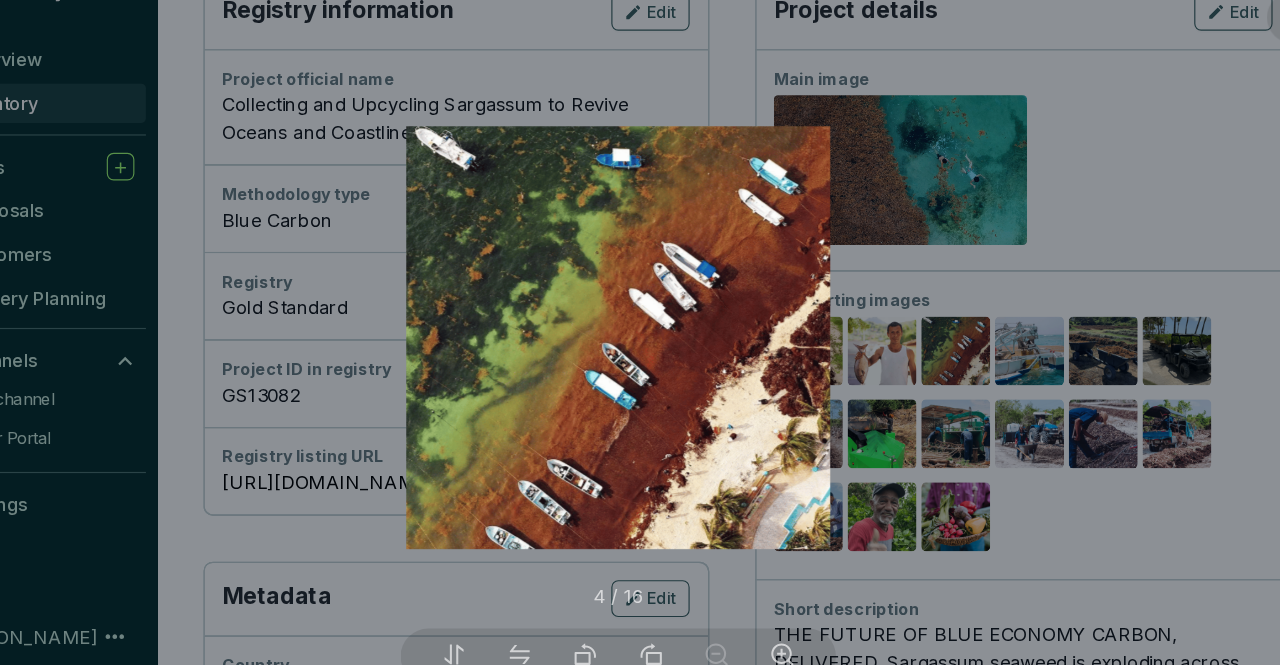 click at bounding box center [640, 332] 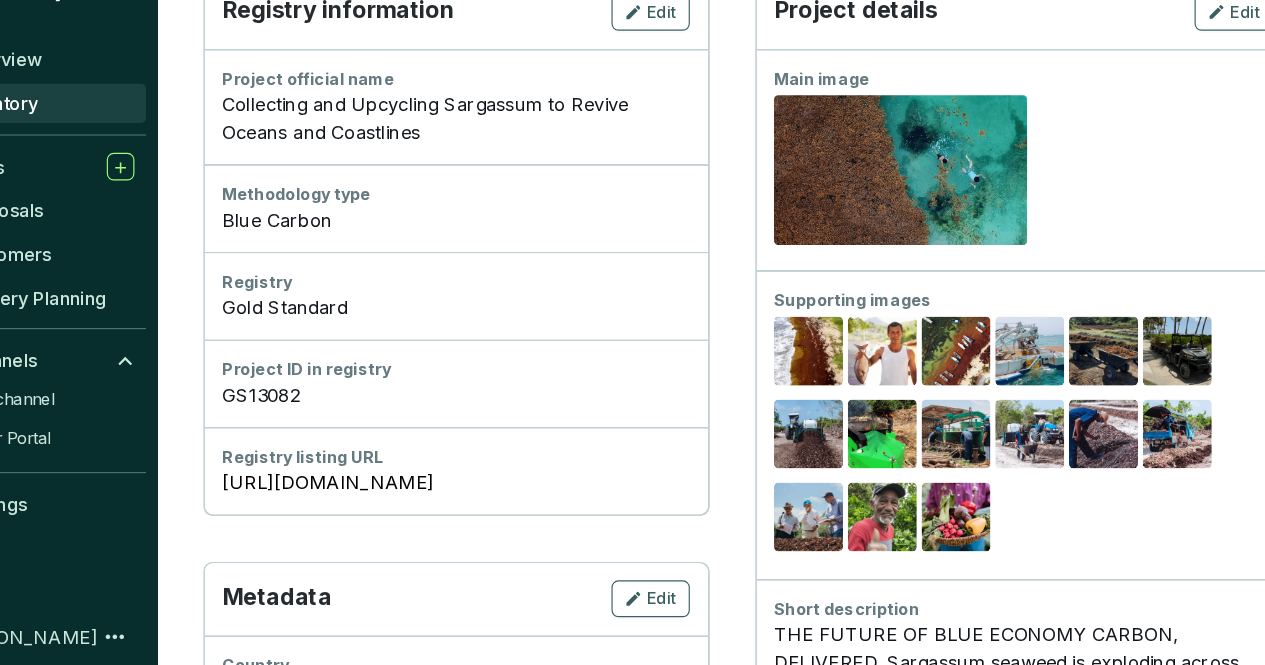 click on "Preview" at bounding box center (997, 346) 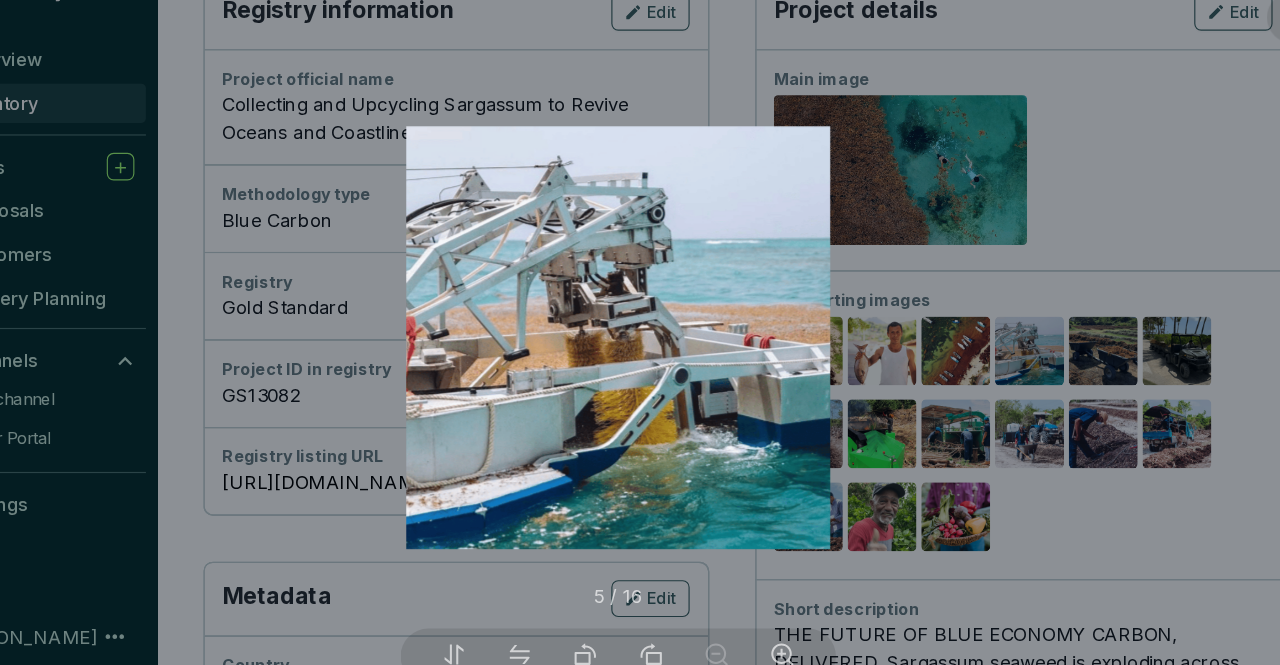 click at bounding box center [640, 332] 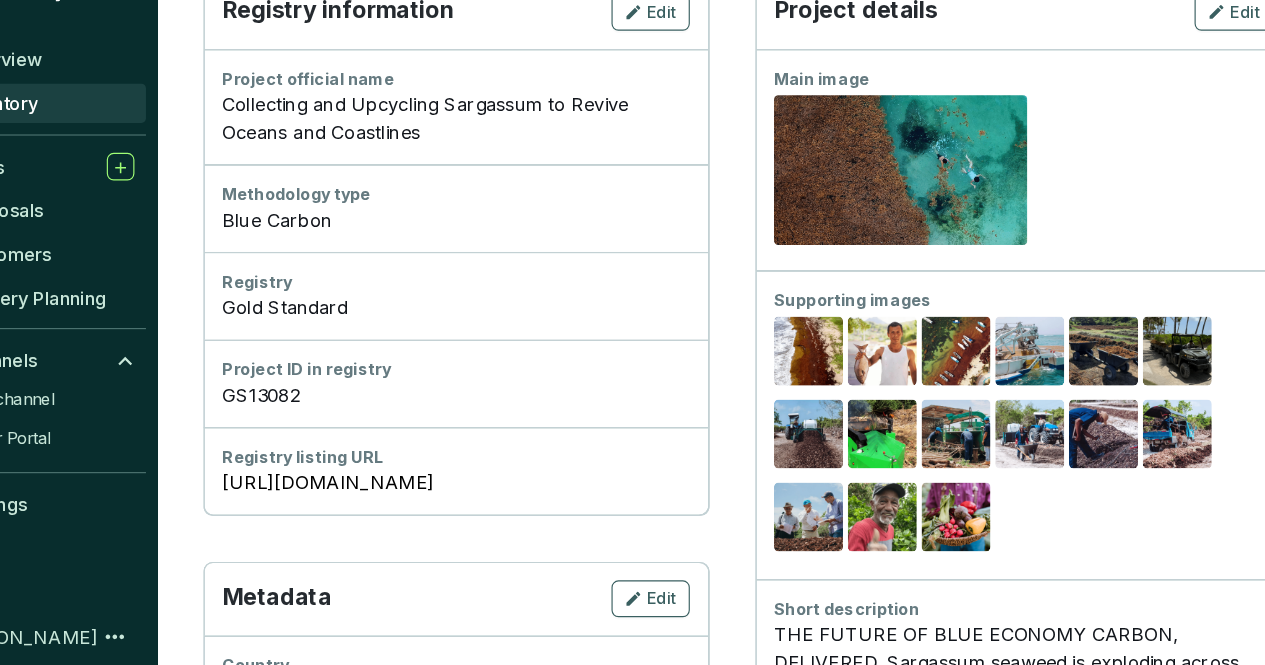 click on "Preview" at bounding box center [1061, 346] 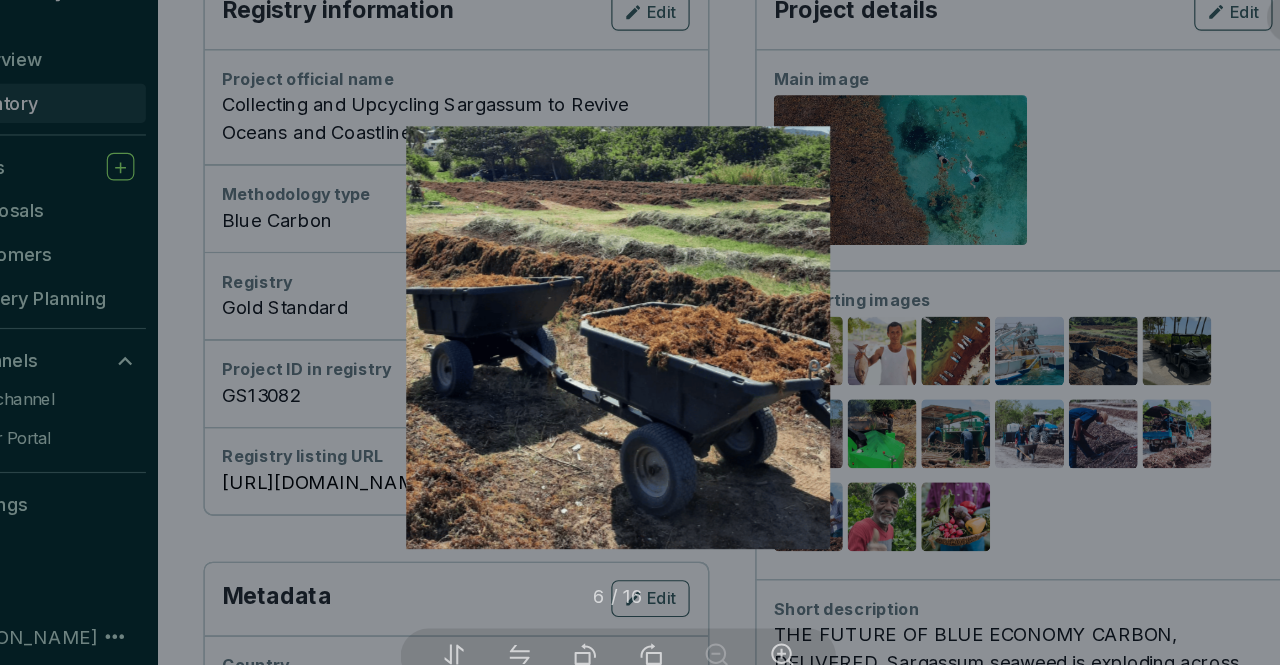 click at bounding box center [640, 332] 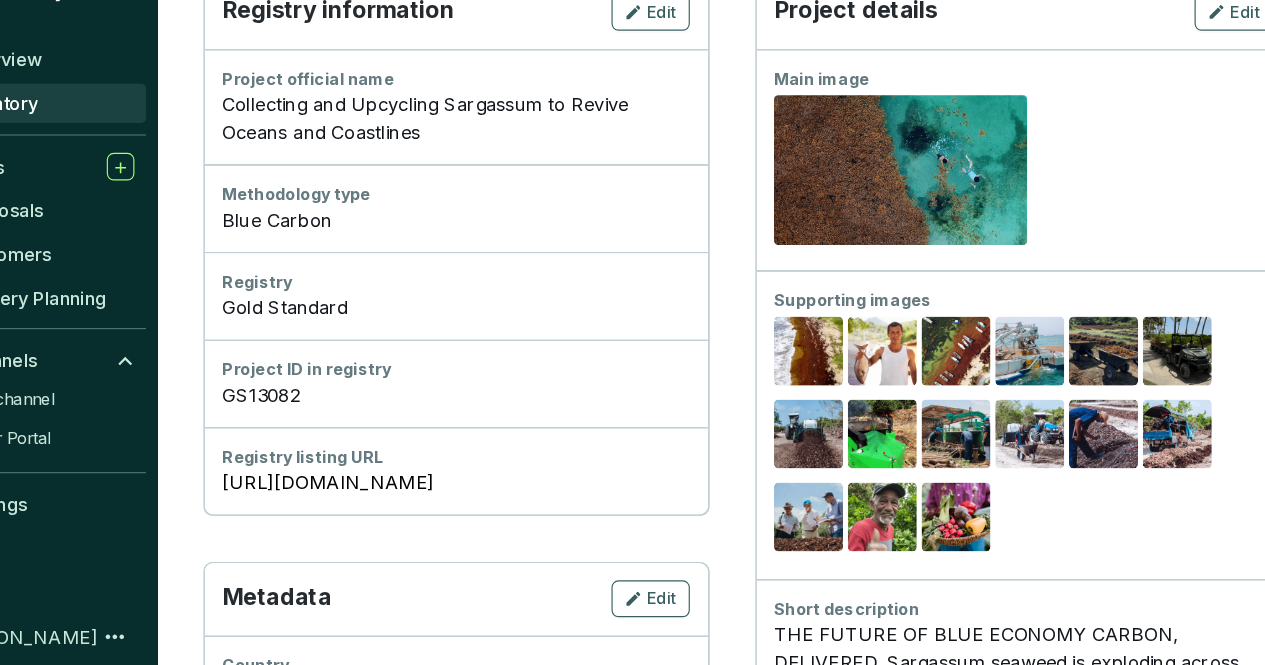 click on "Preview" at bounding box center [1125, 346] 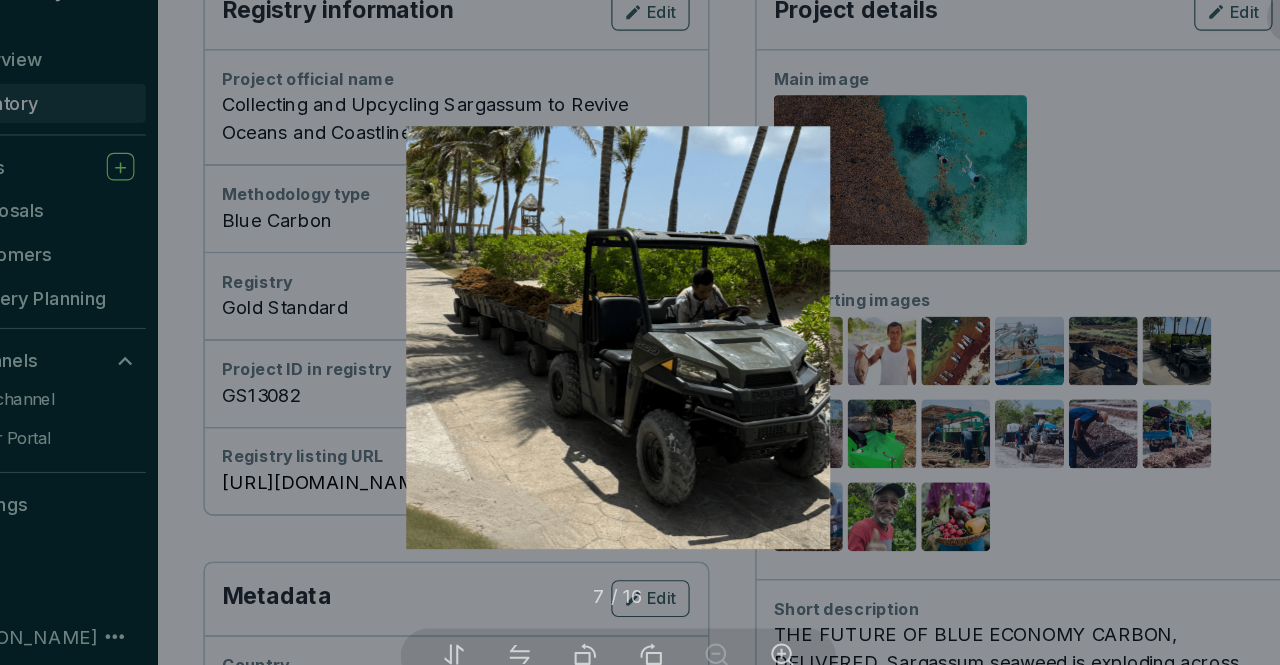 click at bounding box center [640, 332] 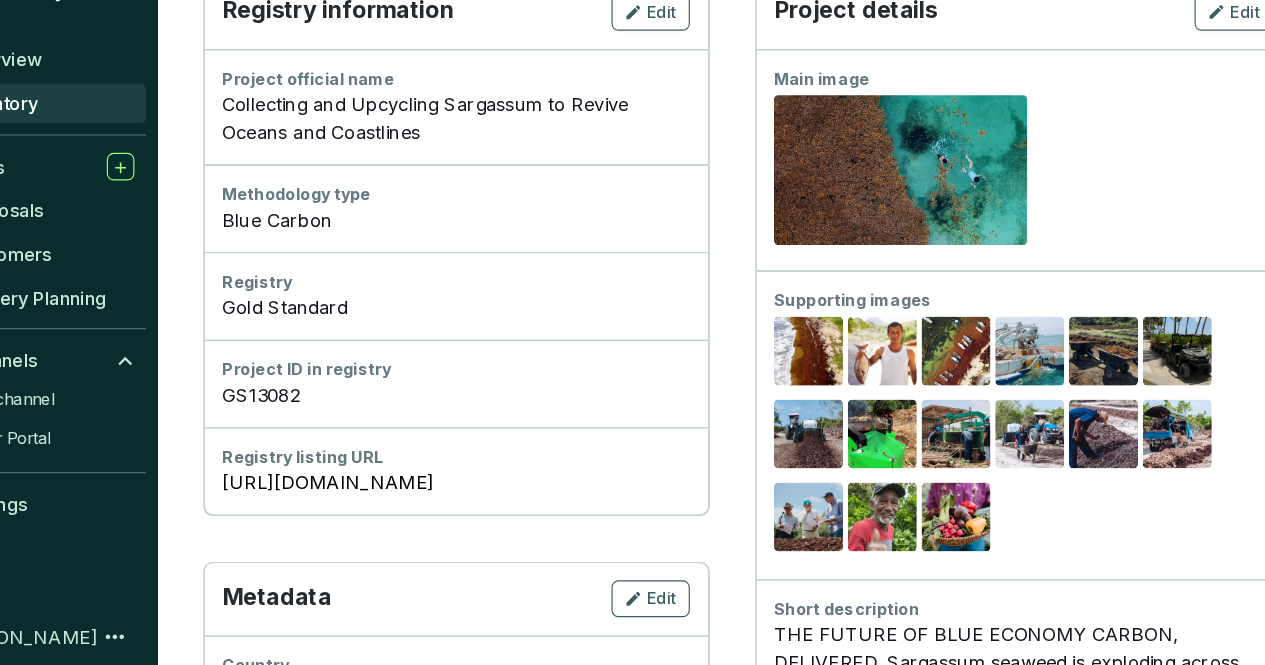 click on "Preview" at bounding box center (805, 418) 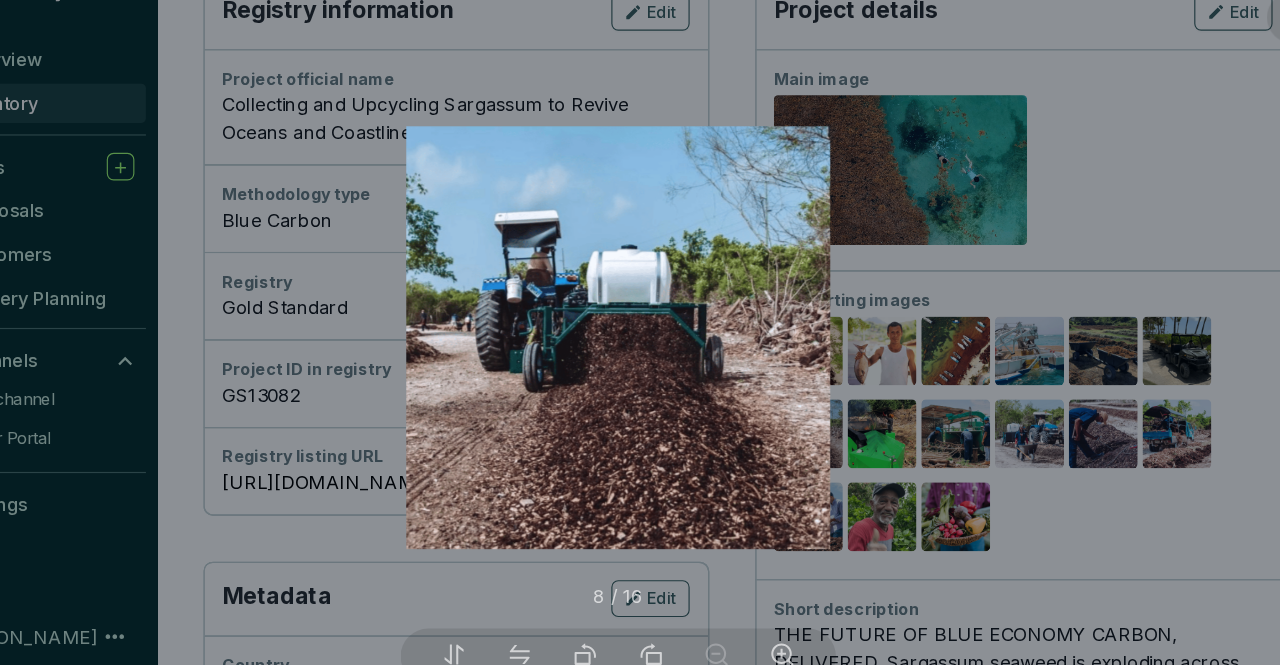 click at bounding box center [640, 332] 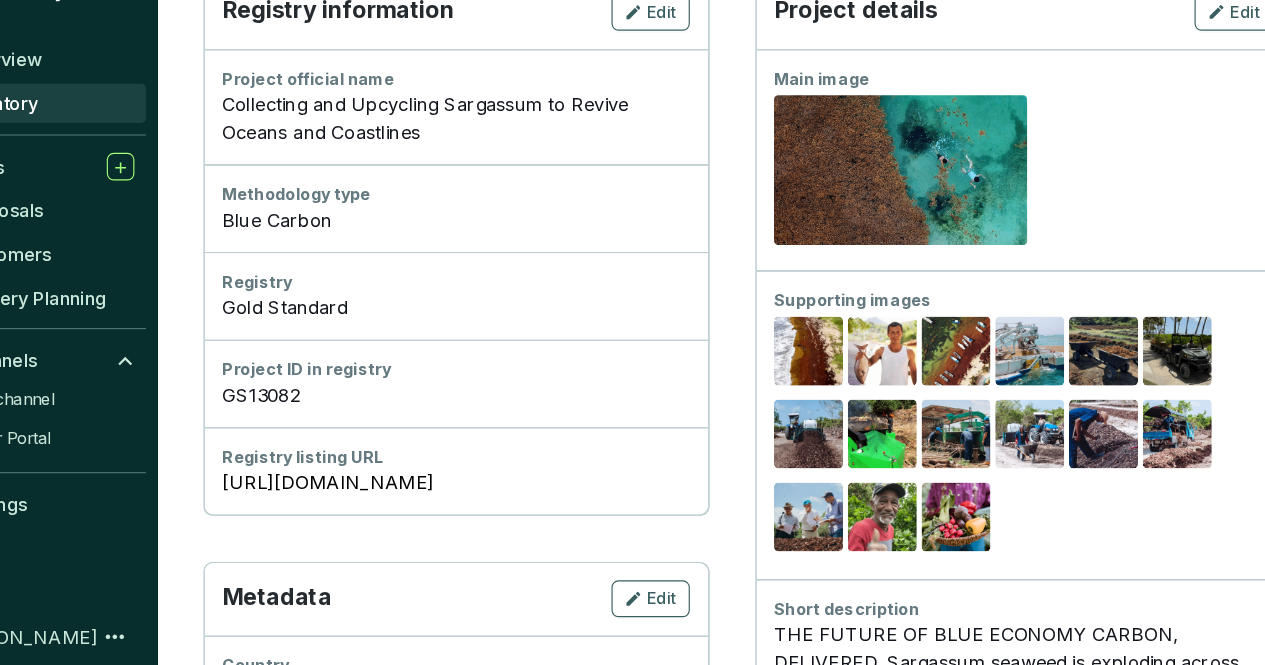click 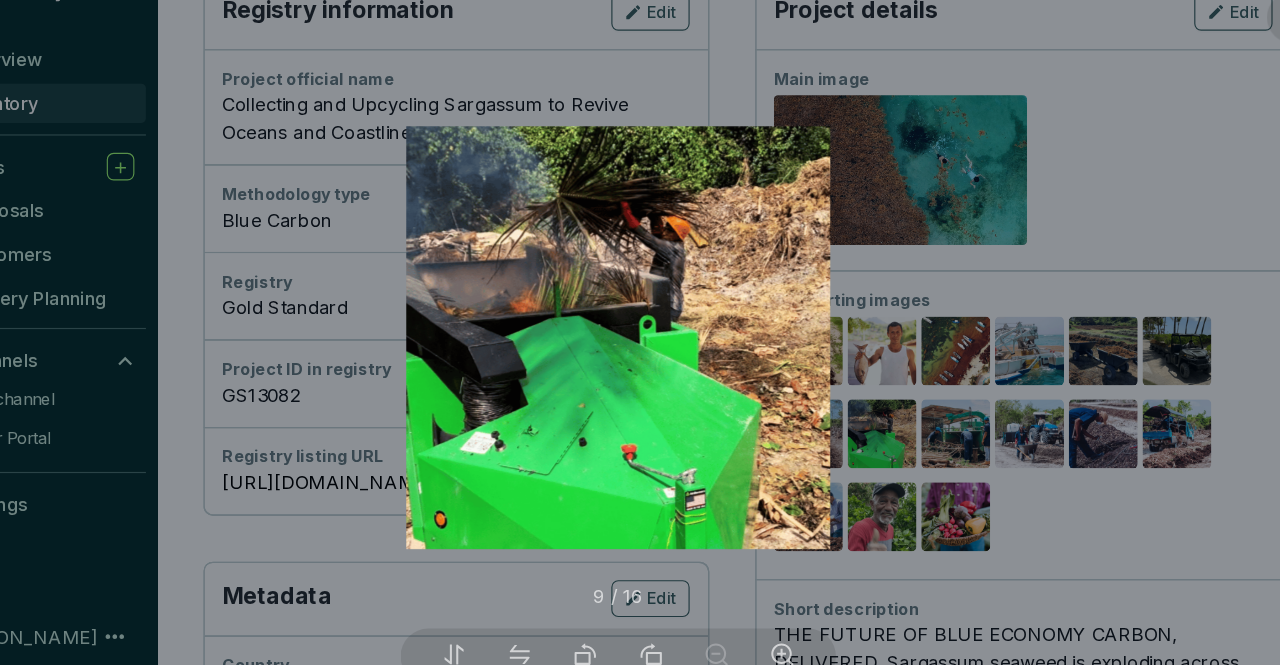 click at bounding box center [640, 332] 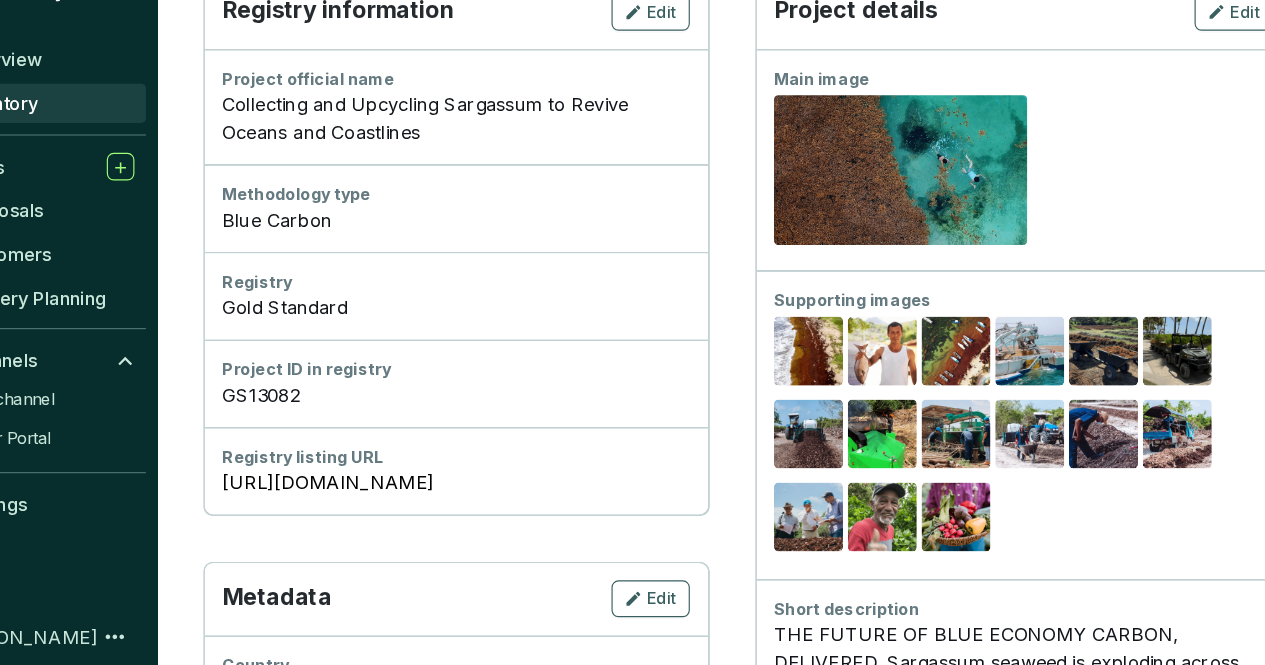 click on "Preview" at bounding box center [933, 418] 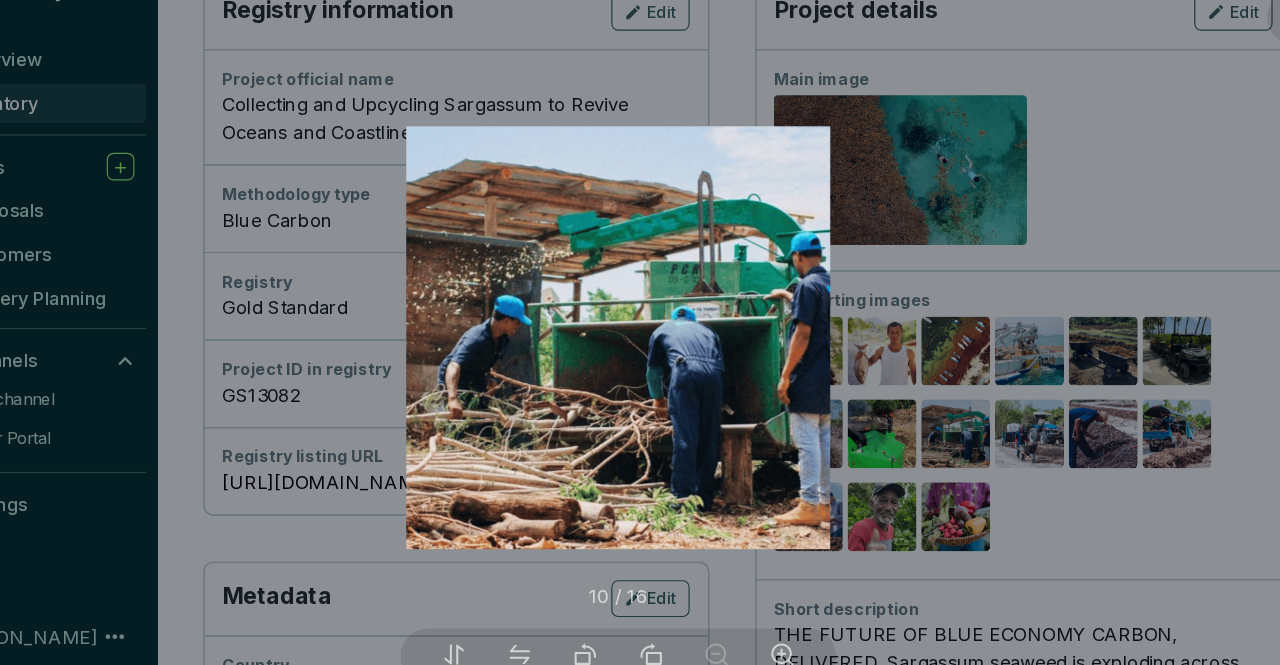 click at bounding box center [640, 332] 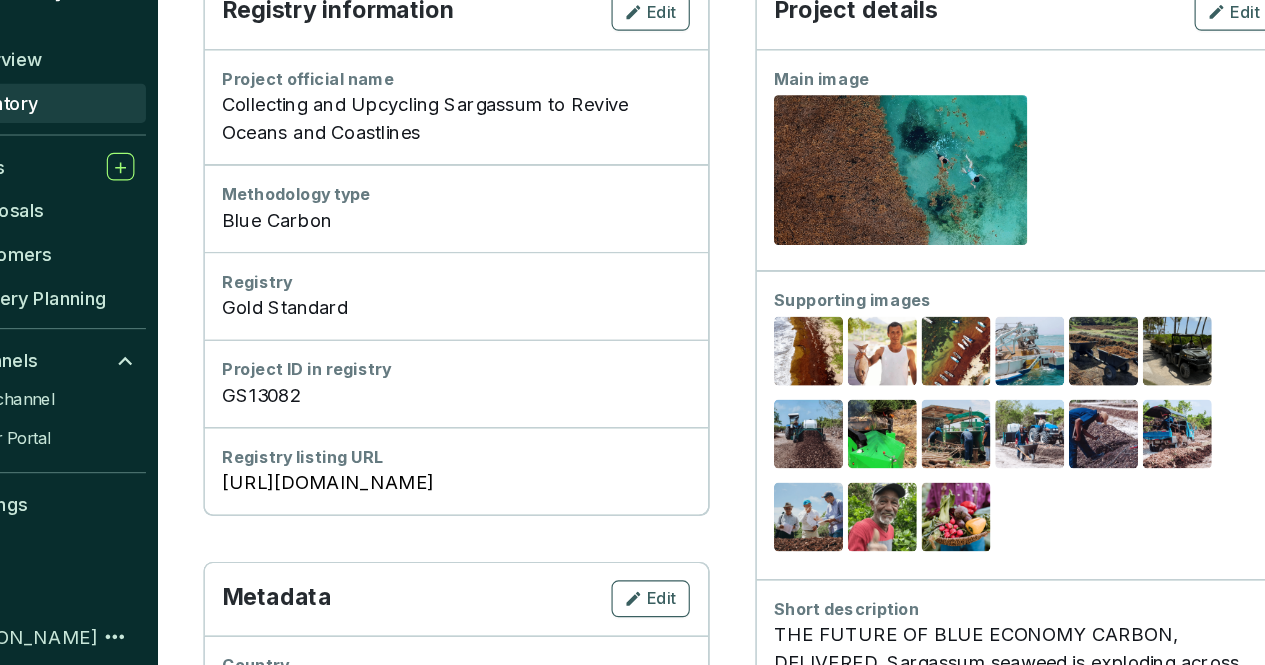 click 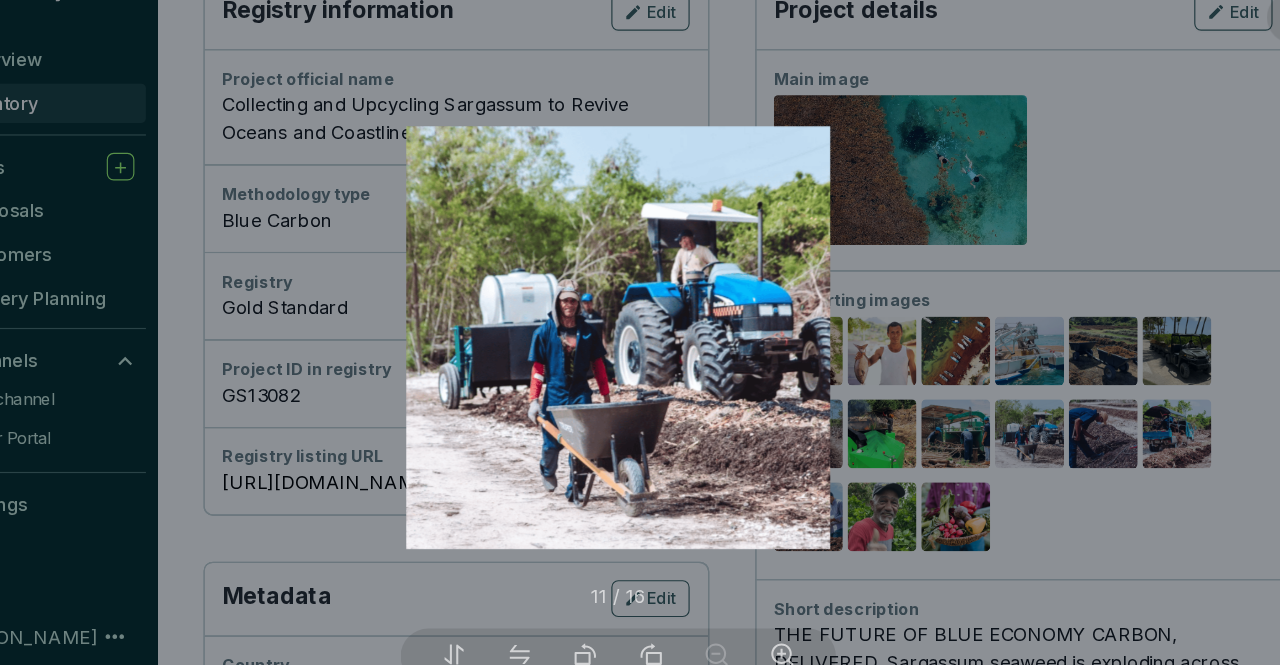 click at bounding box center [640, 332] 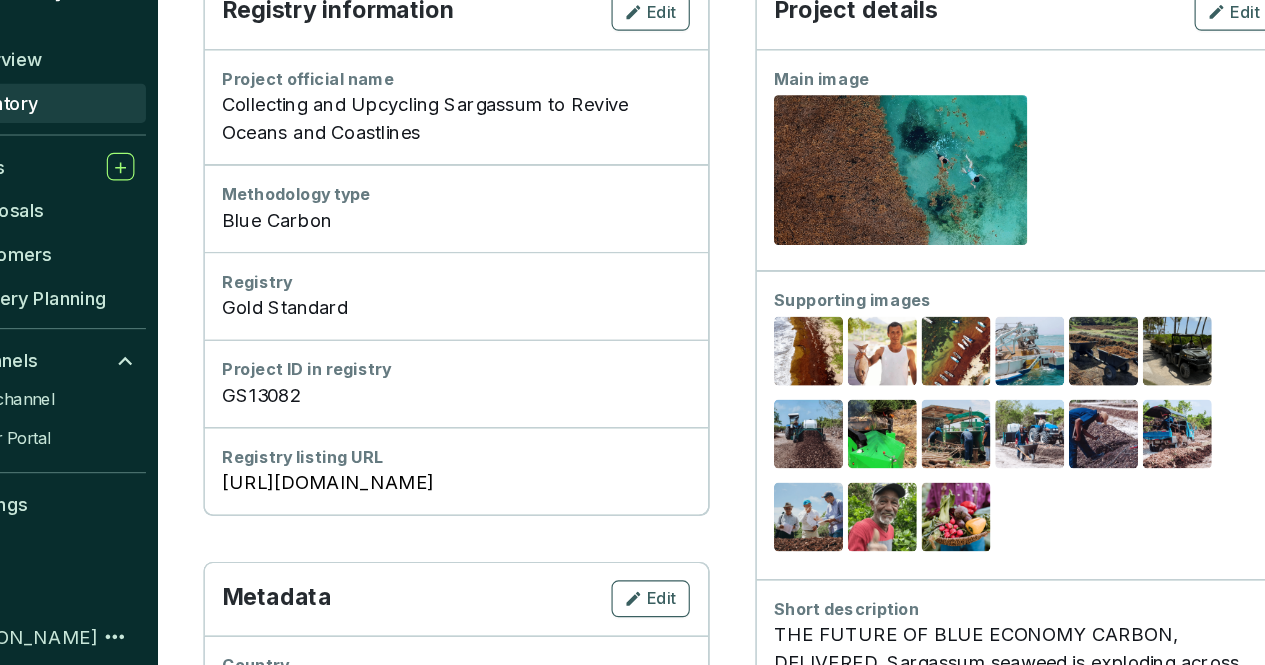 click on "Preview" at bounding box center [1061, 418] 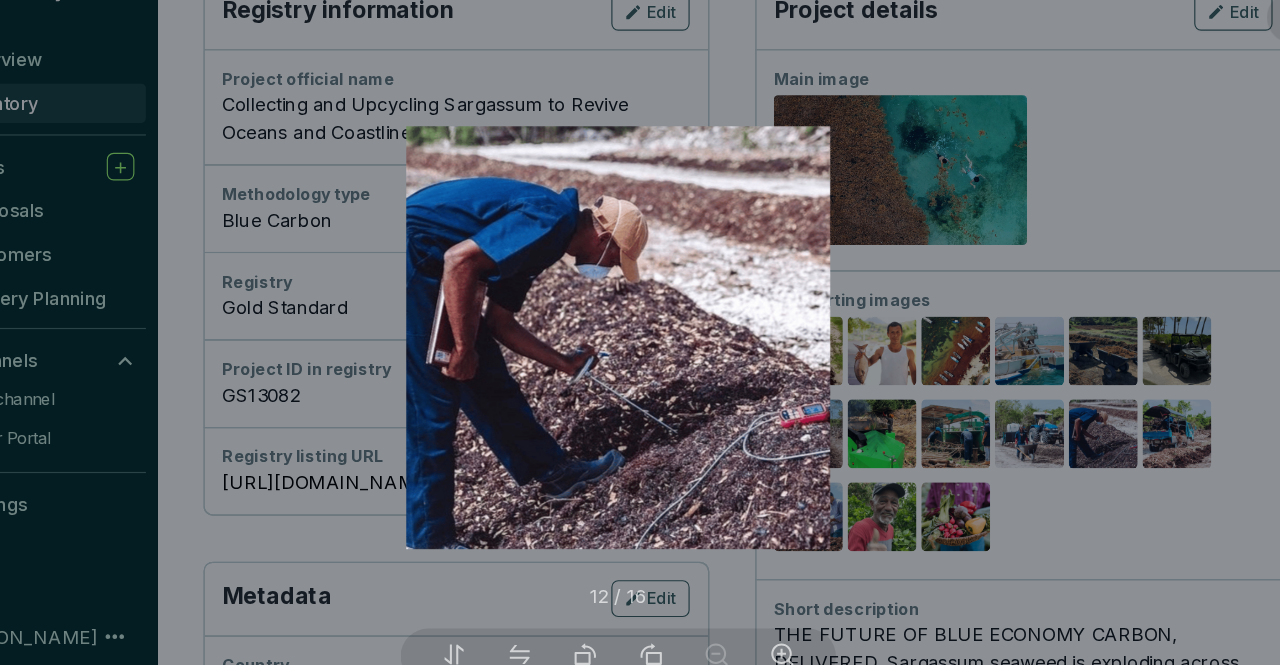 click at bounding box center [640, 332] 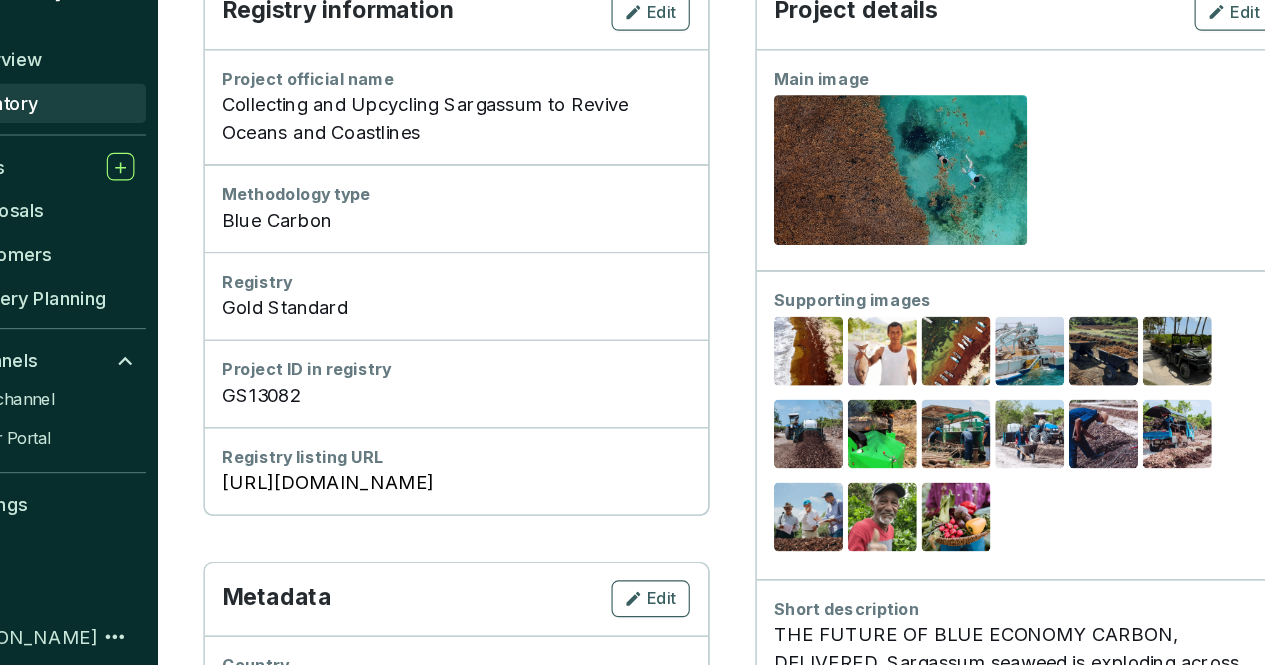 click on "Preview Preview Preview Preview Preview Preview Preview Preview [GEOGRAPHIC_DATA] [GEOGRAPHIC_DATA] [GEOGRAPHIC_DATA] [GEOGRAPHIC_DATA] [GEOGRAPHIC_DATA] [GEOGRAPHIC_DATA] [GEOGRAPHIC_DATA]" at bounding box center [991, 418] 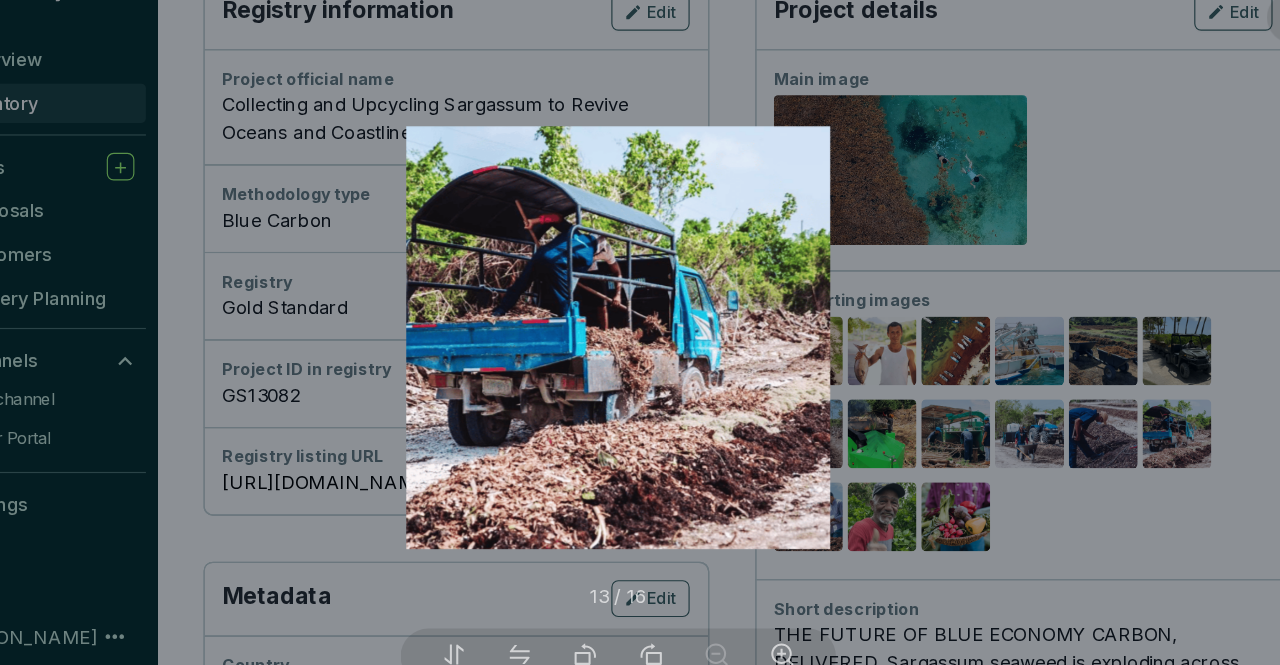click at bounding box center [640, 332] 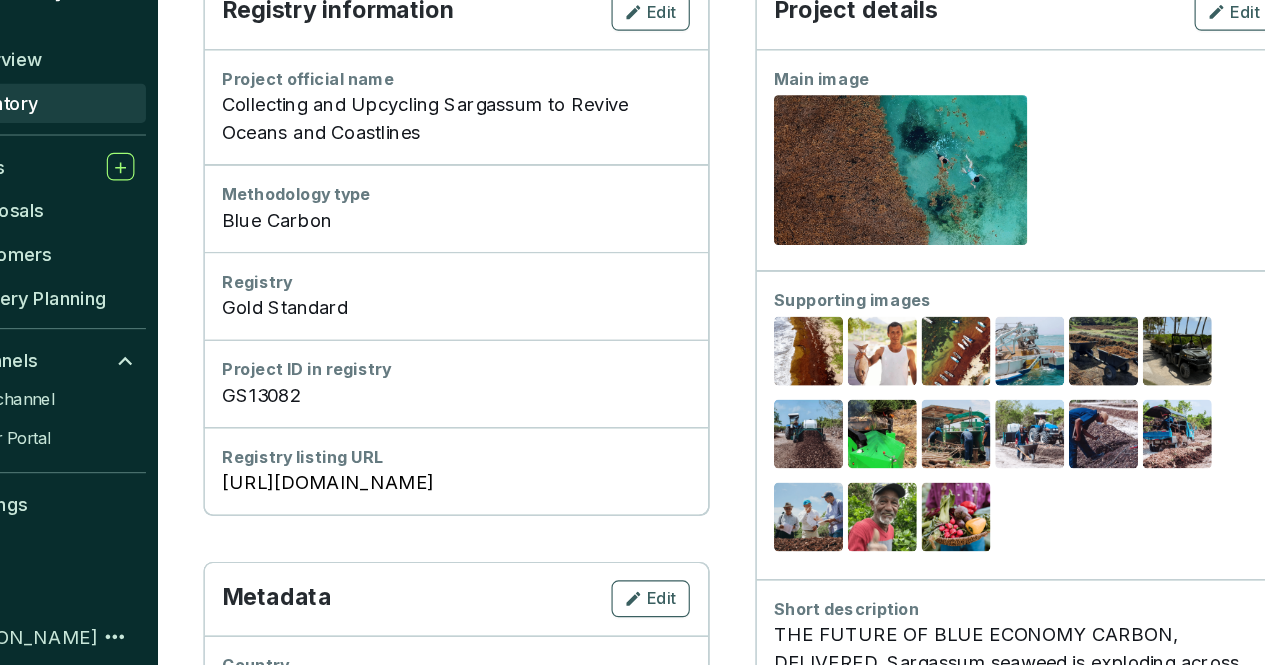 click on "Preview" at bounding box center (805, 490) 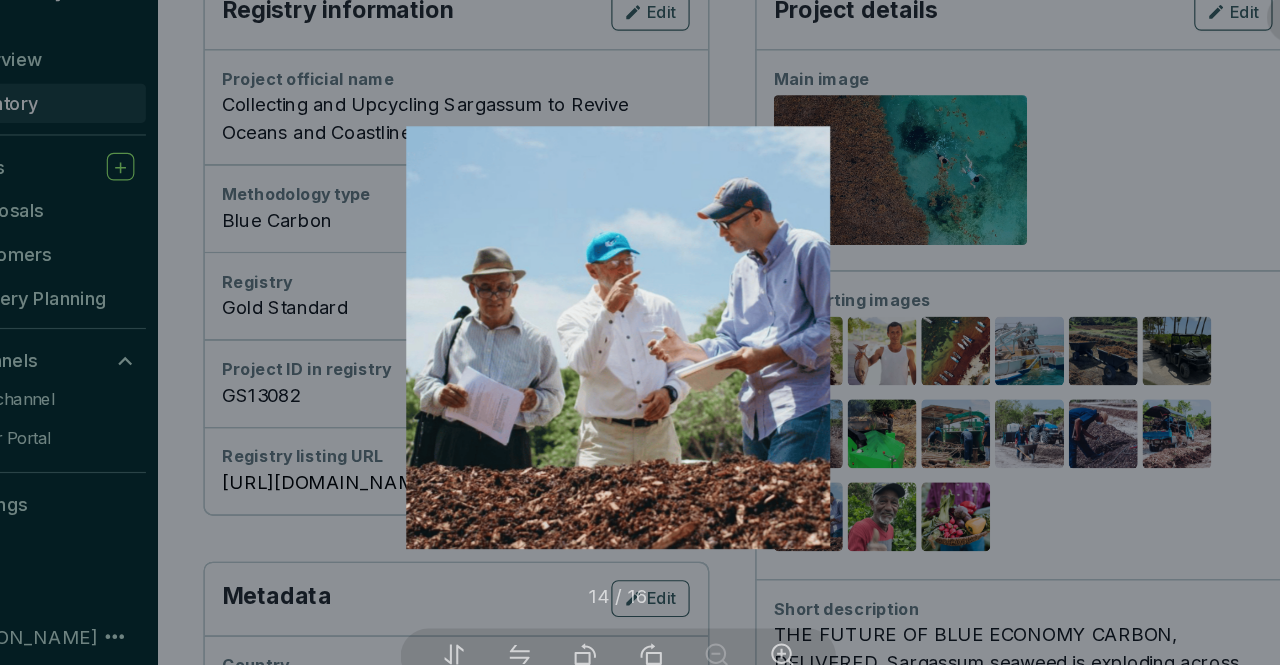 click at bounding box center (640, 332) 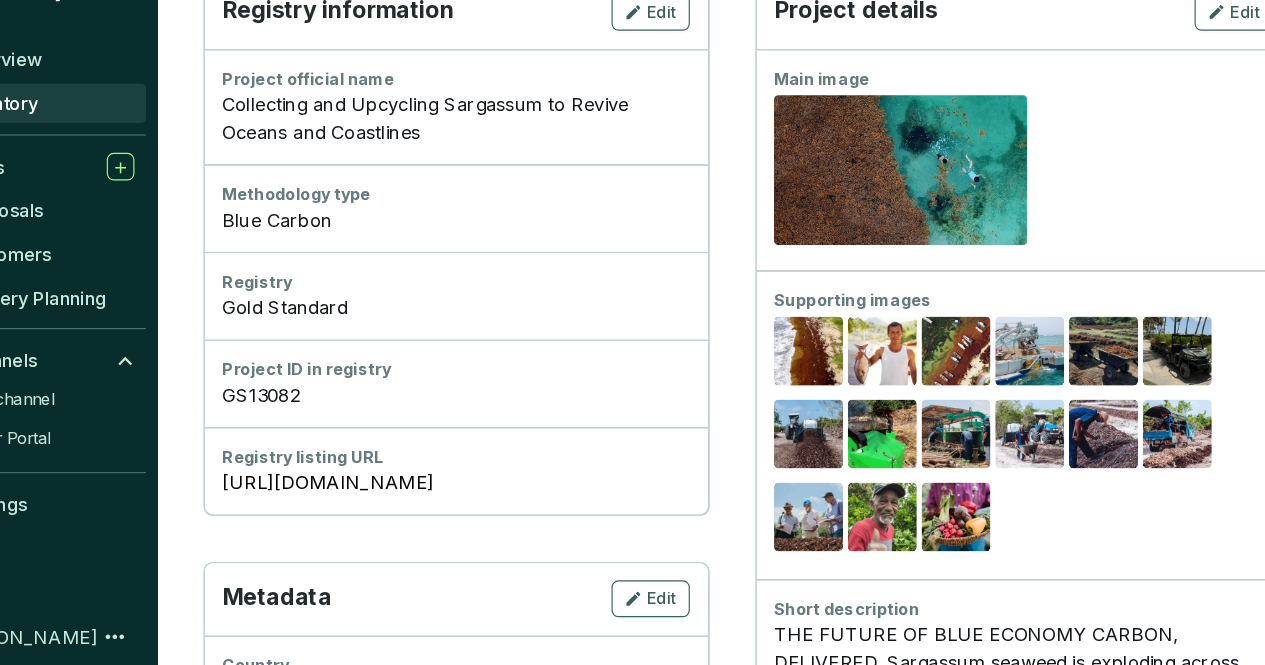click 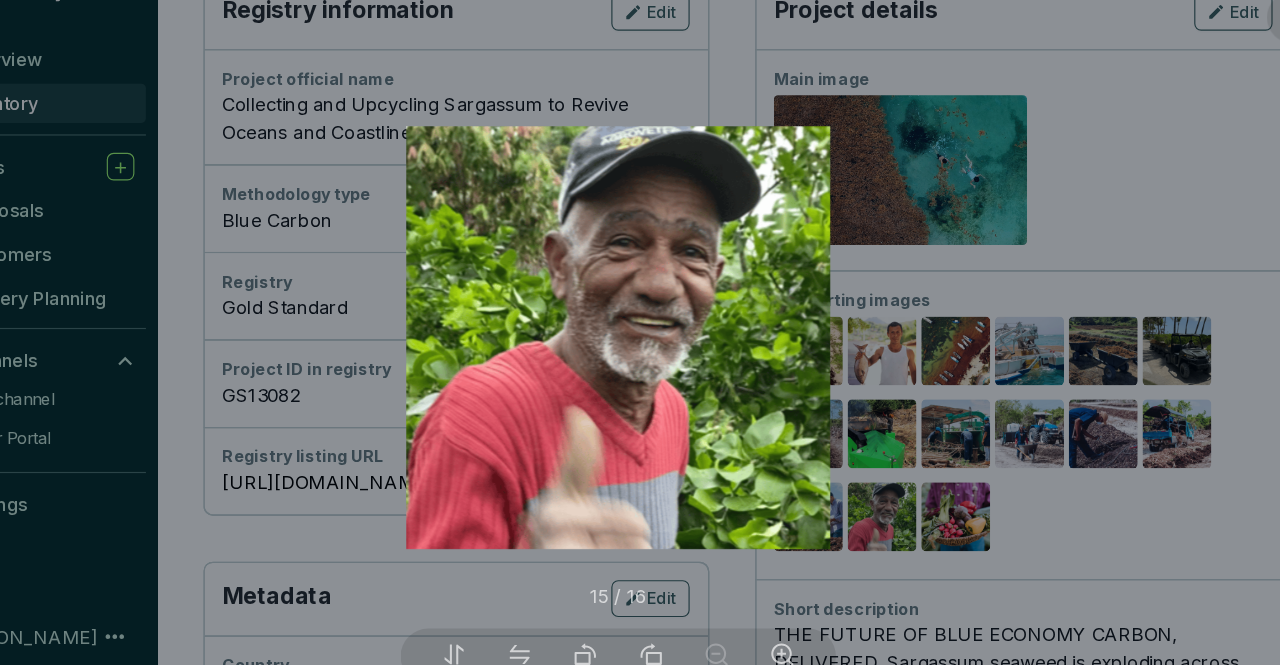 click at bounding box center (640, 332) 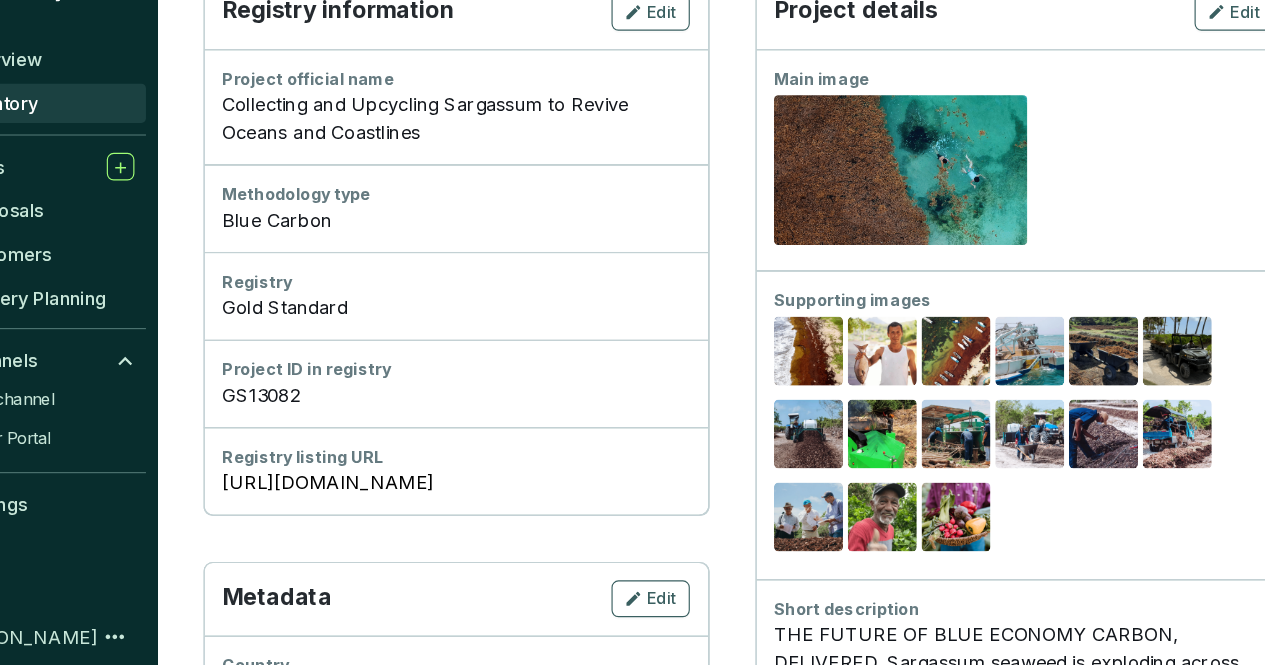 click 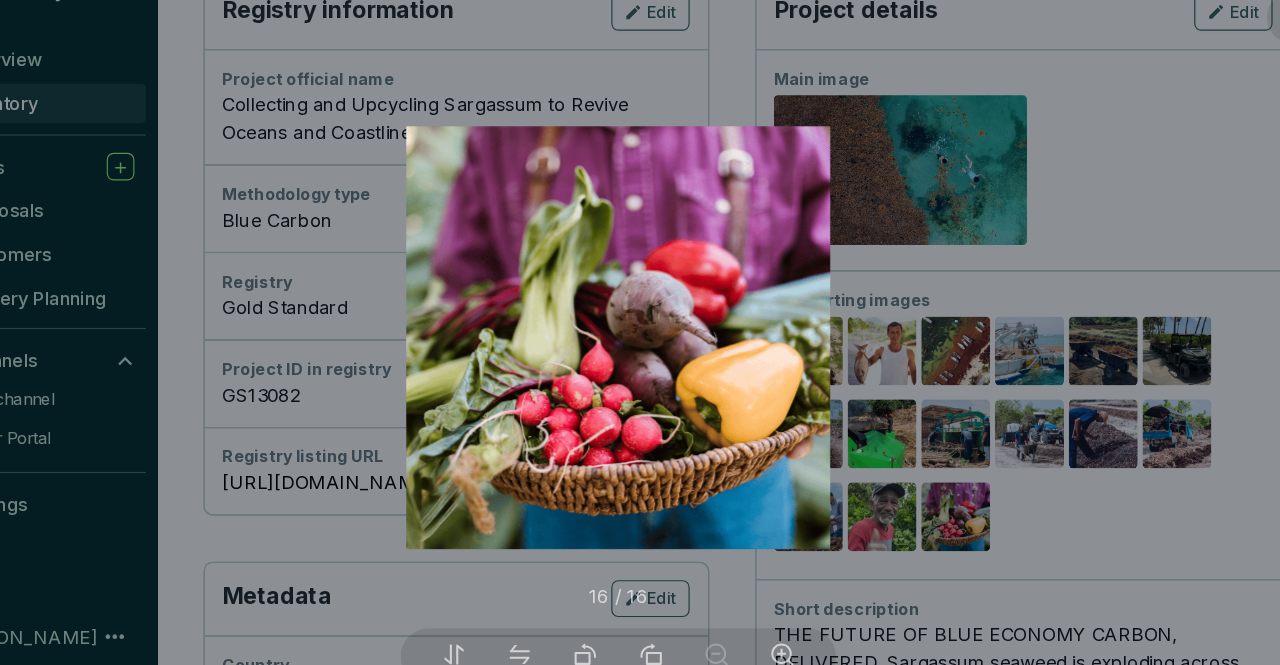 click at bounding box center [640, 332] 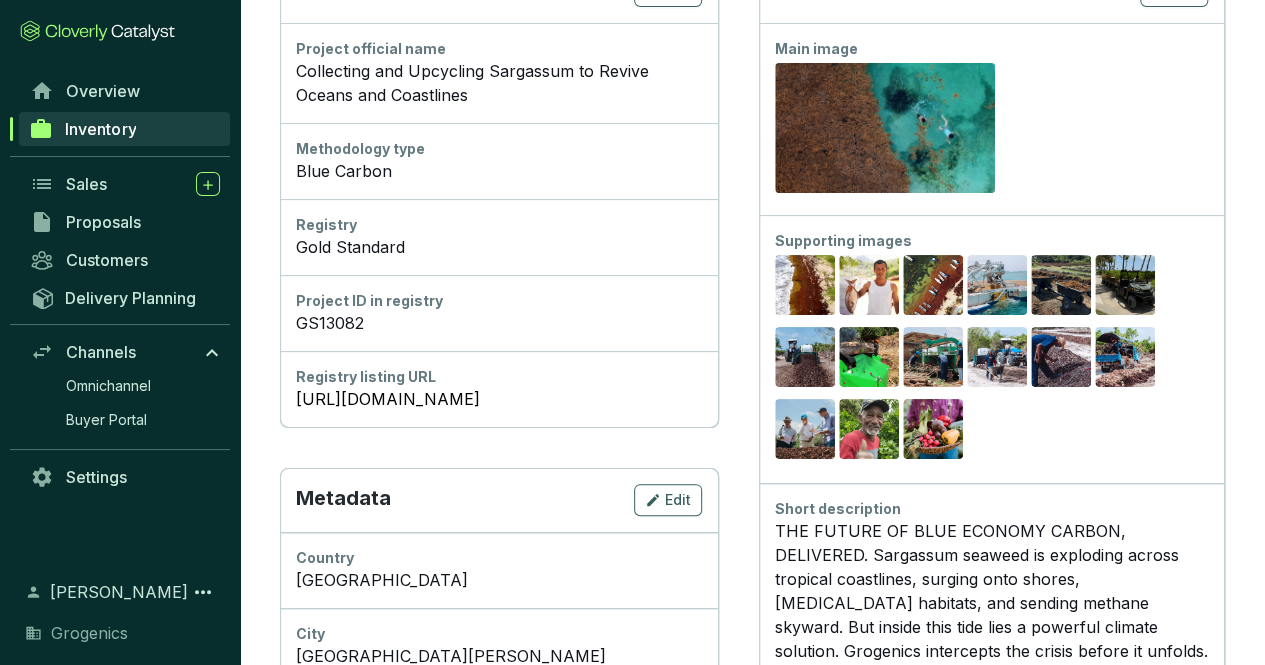 scroll, scrollTop: 0, scrollLeft: 0, axis: both 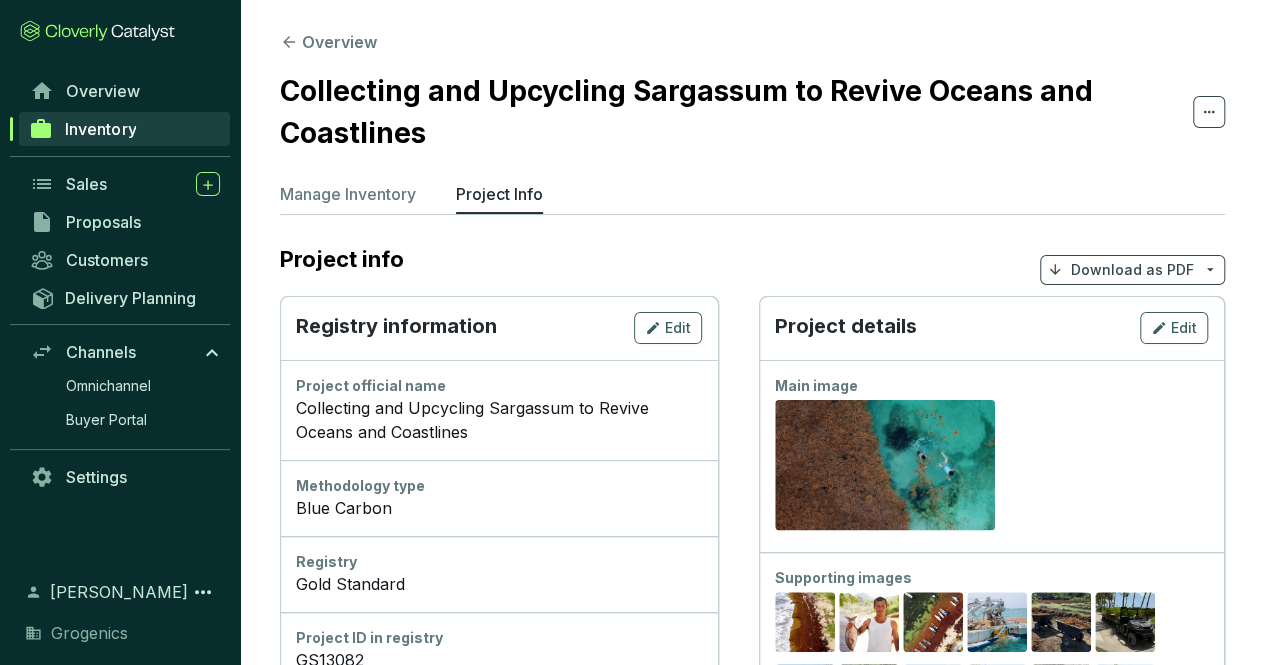 click 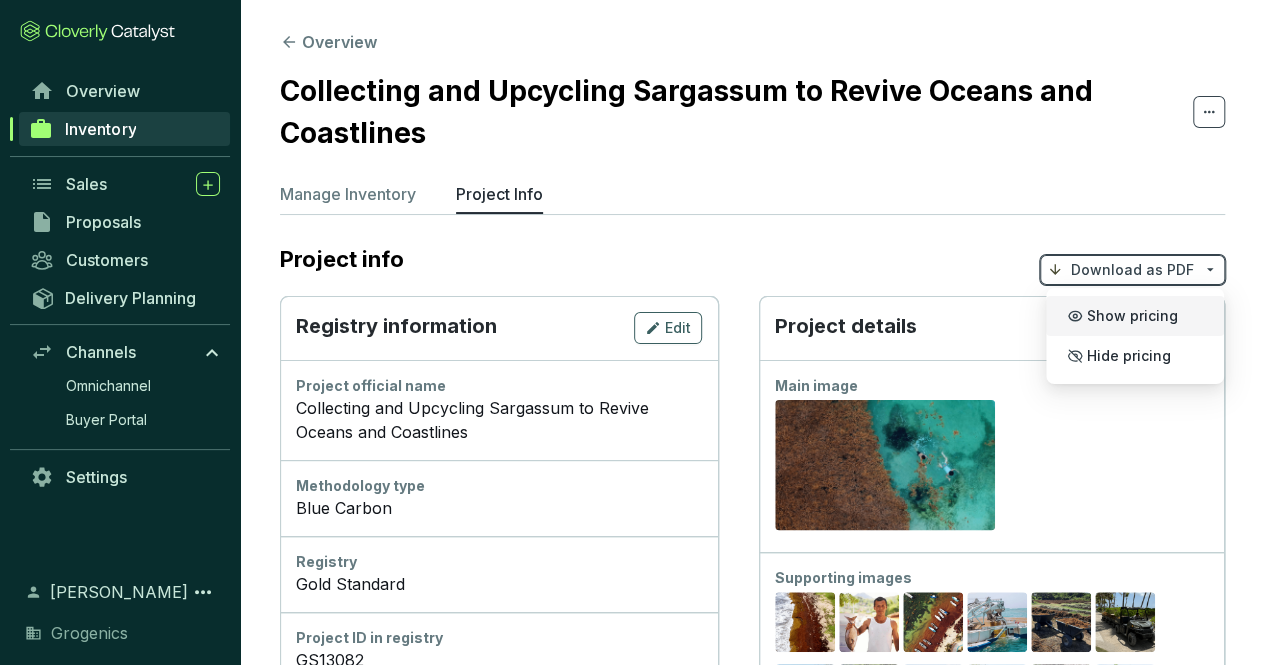 click on "Show pricing" at bounding box center [1132, 316] 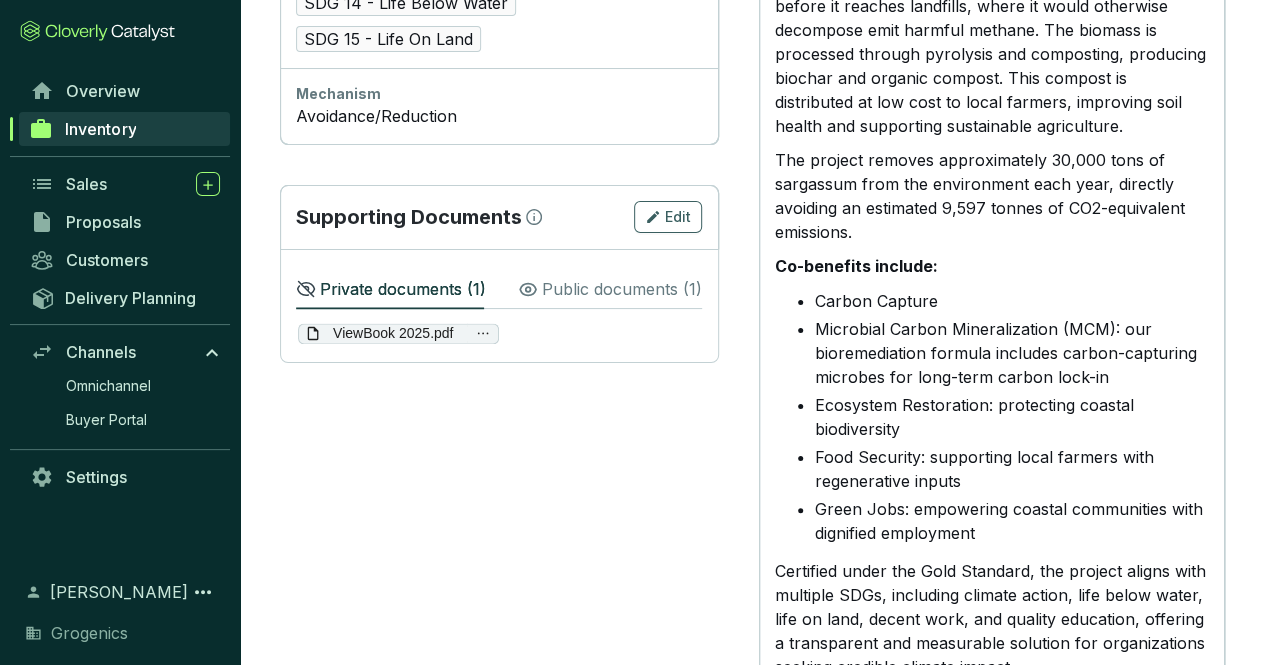 scroll, scrollTop: 1572, scrollLeft: 0, axis: vertical 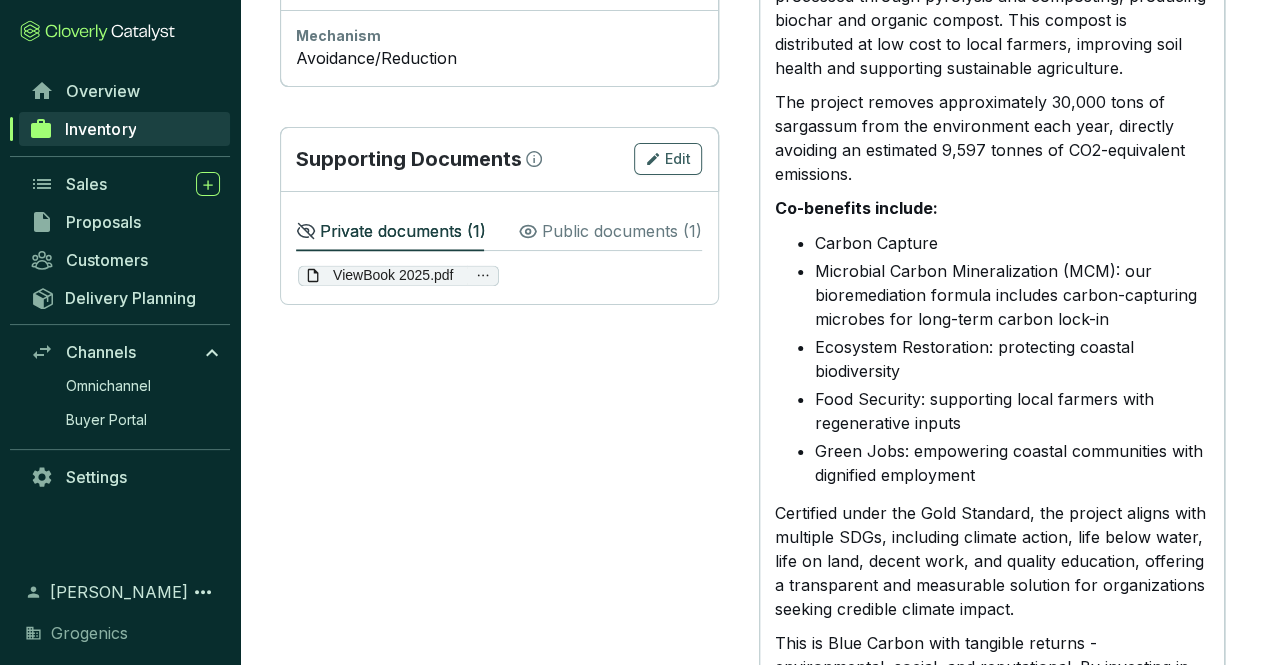 click on "Public documents ( 1 )" at bounding box center (622, 231) 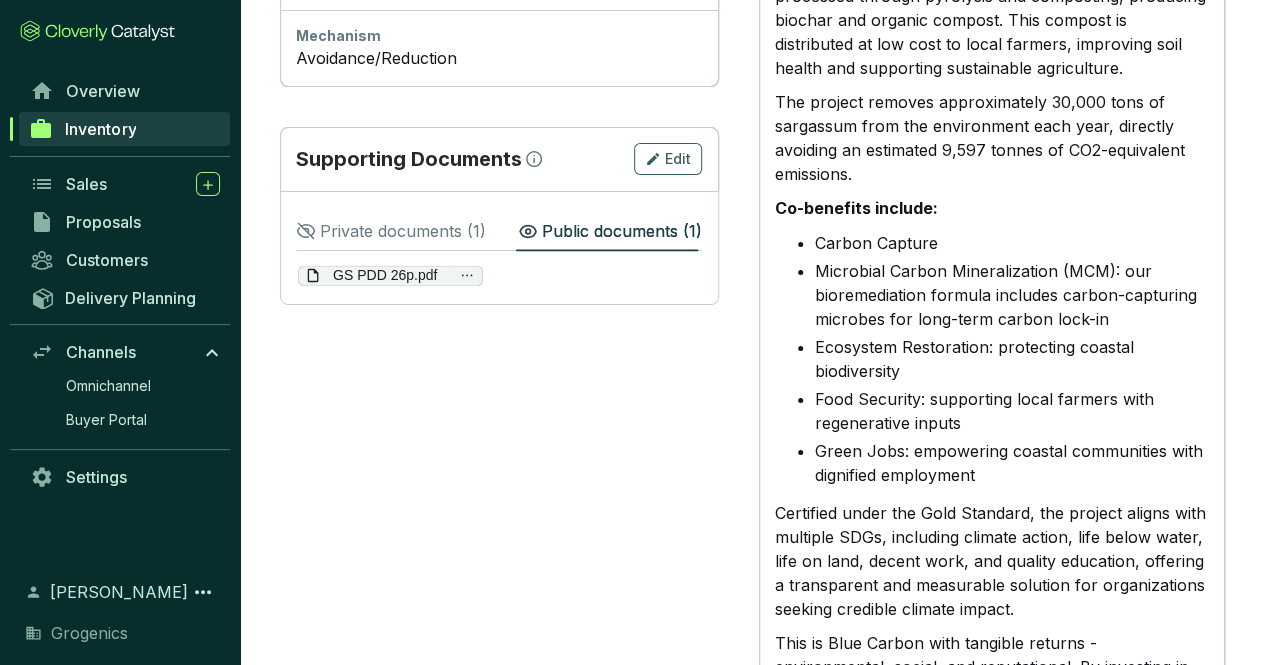 click on "Private documents ( 1 )" at bounding box center [403, 231] 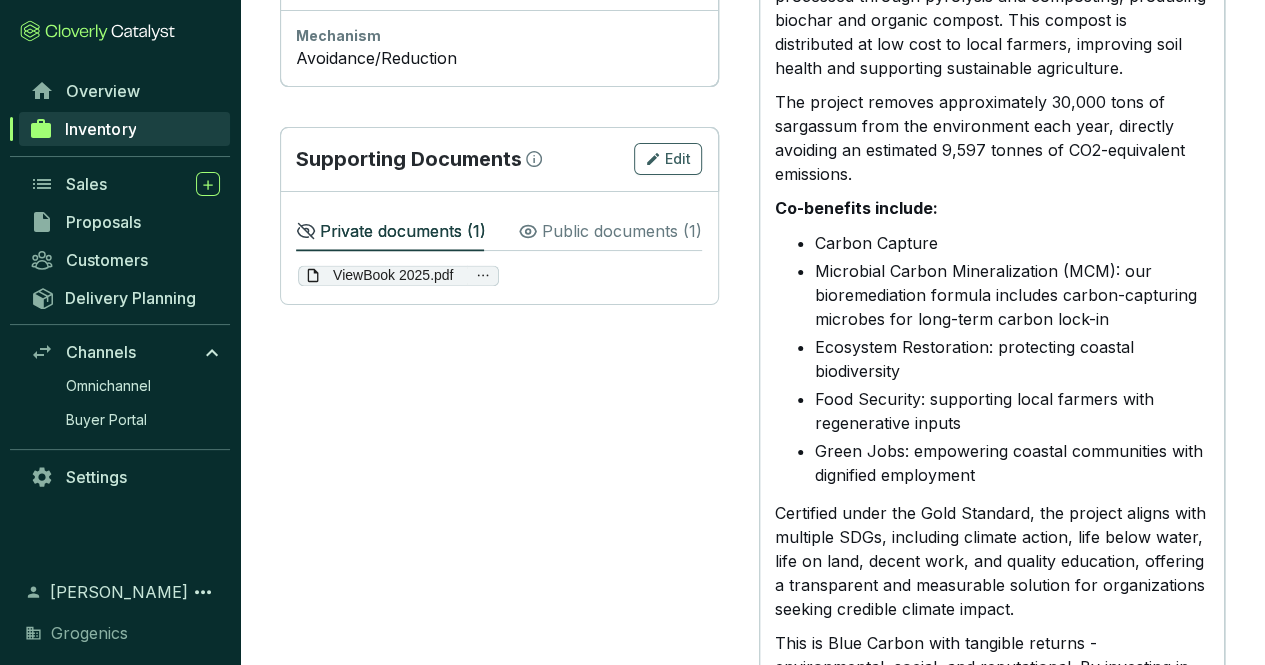 click on "Public documents ( 1 )" at bounding box center [610, 229] 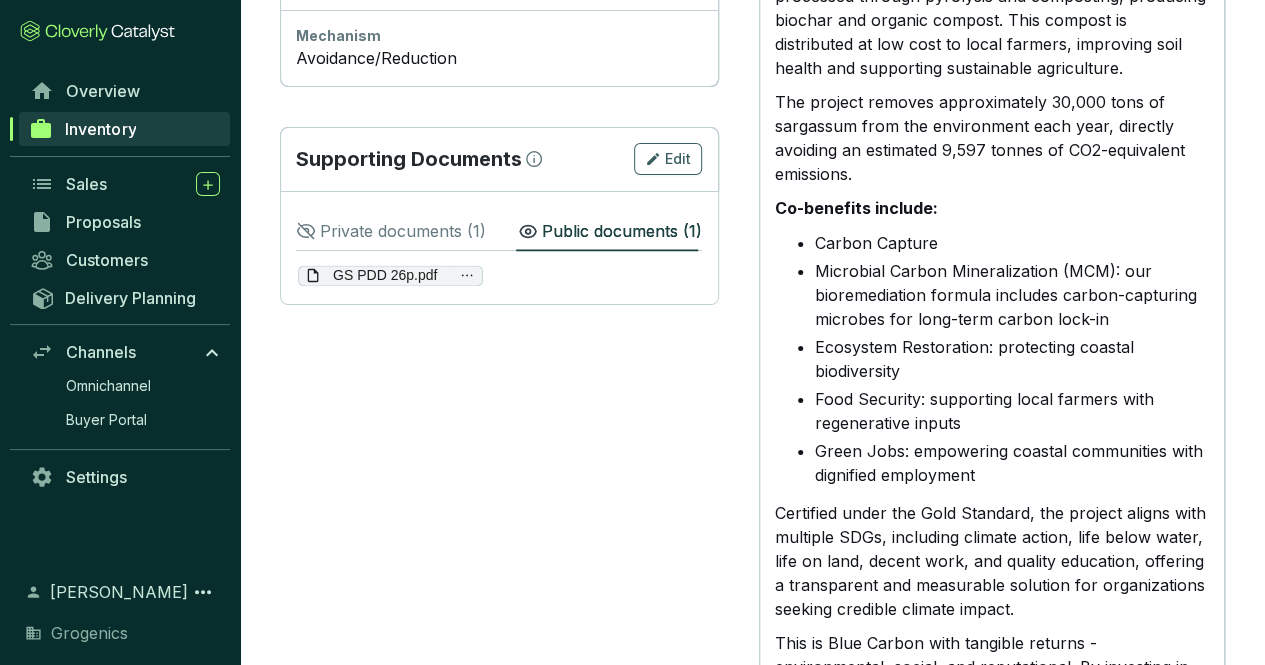 click on "Private documents ( 1 )" at bounding box center (403, 231) 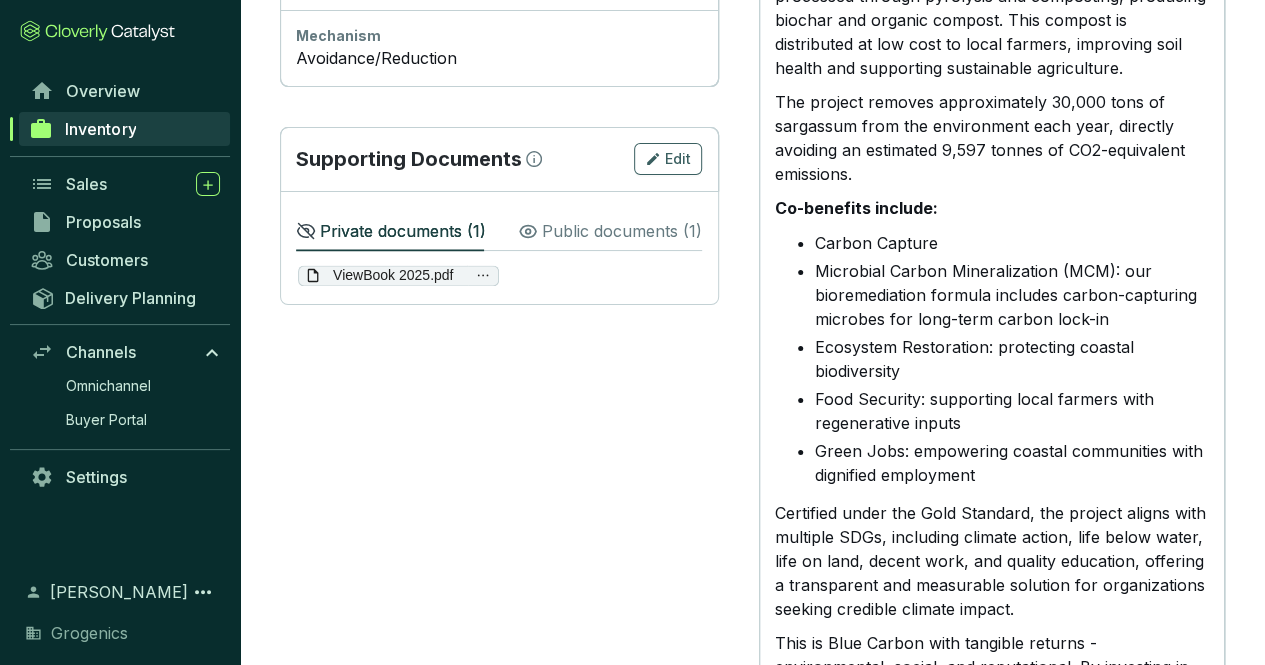 click on "ViewBook 2025.pdf" at bounding box center [393, 275] 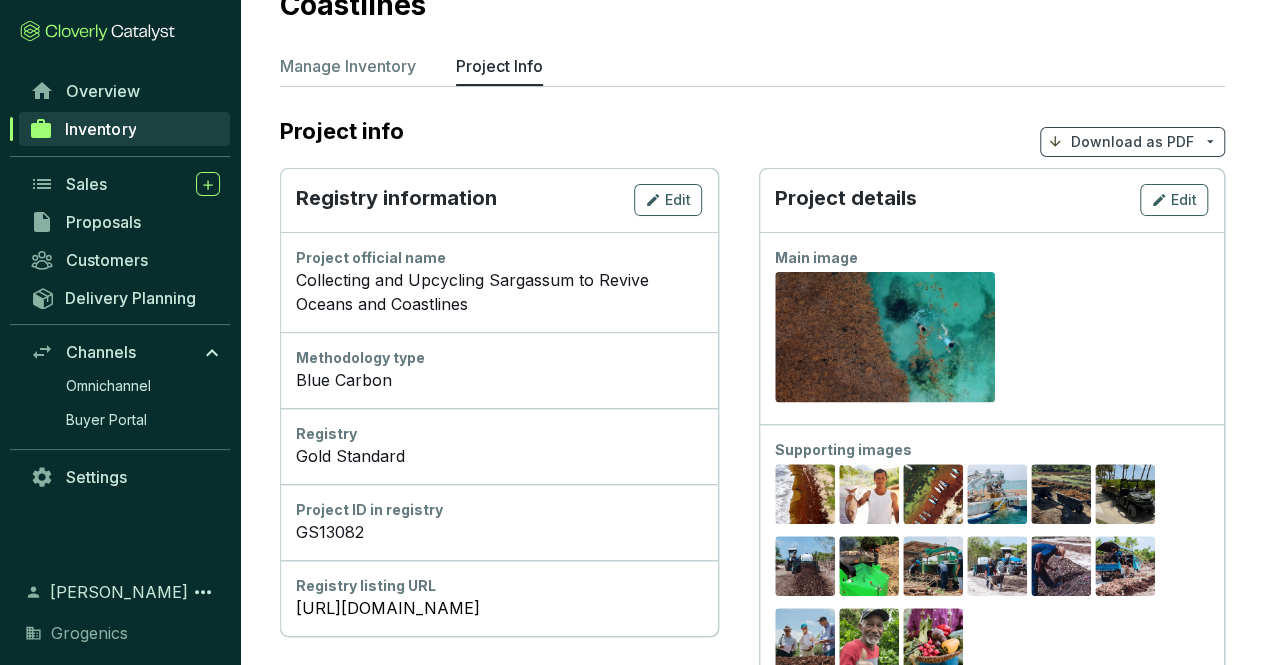 scroll, scrollTop: 0, scrollLeft: 0, axis: both 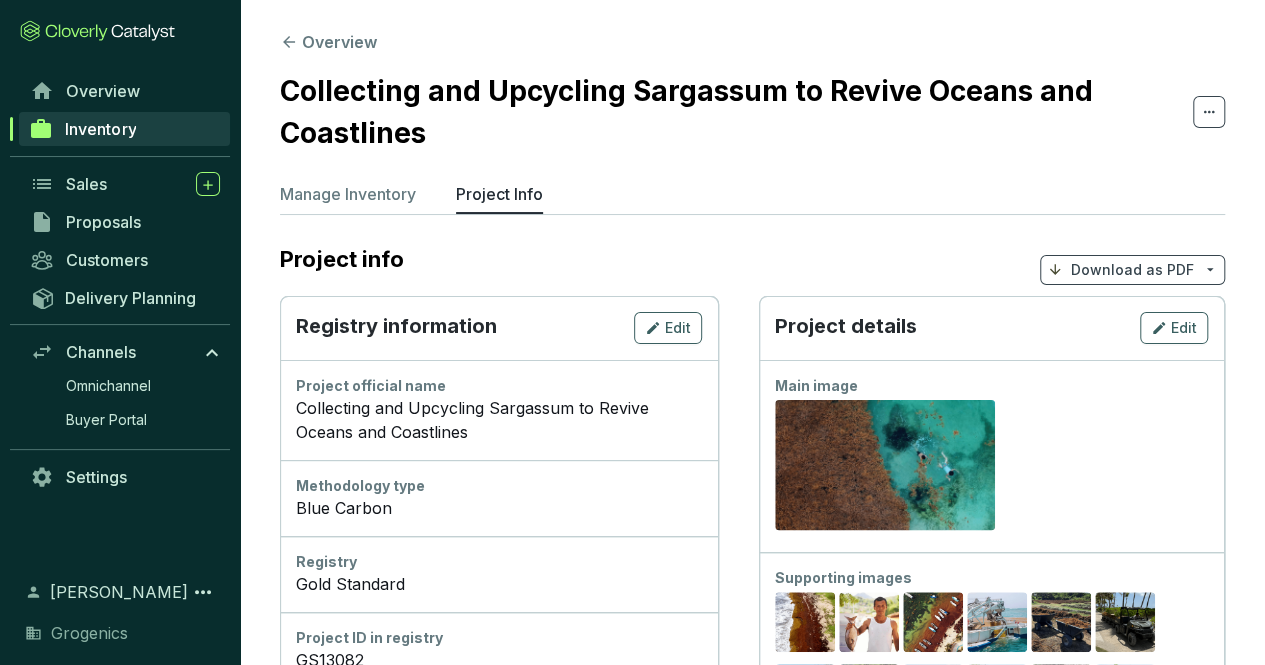 click on "Manage Inventory" at bounding box center (348, 194) 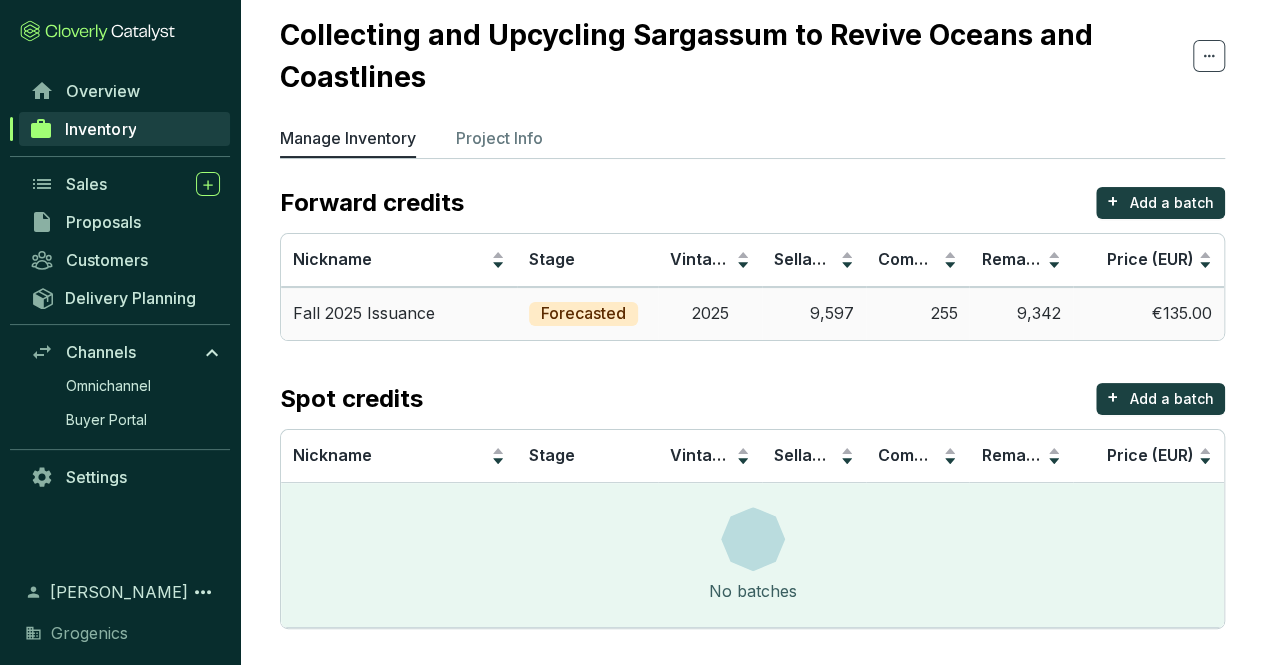 scroll, scrollTop: 0, scrollLeft: 0, axis: both 